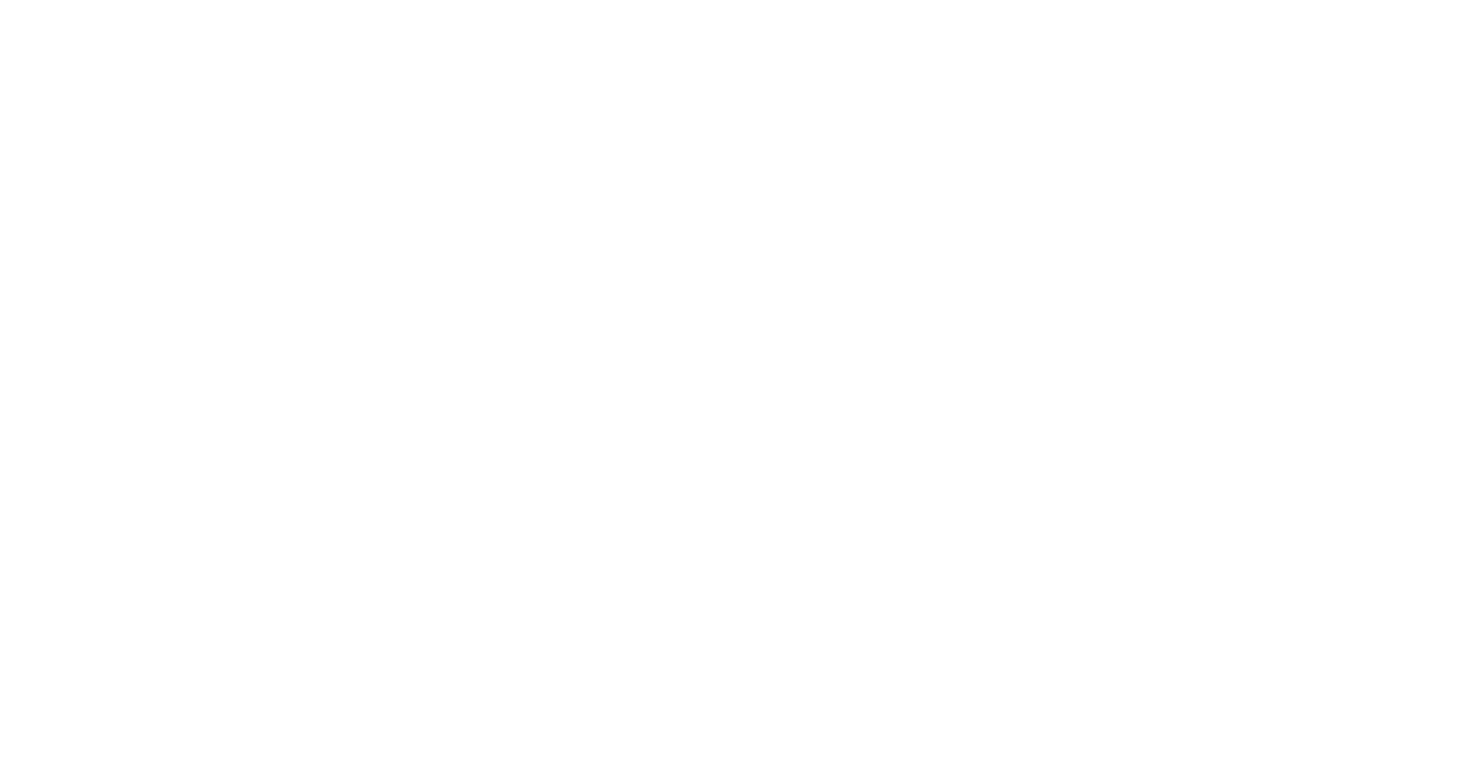 scroll, scrollTop: 0, scrollLeft: 0, axis: both 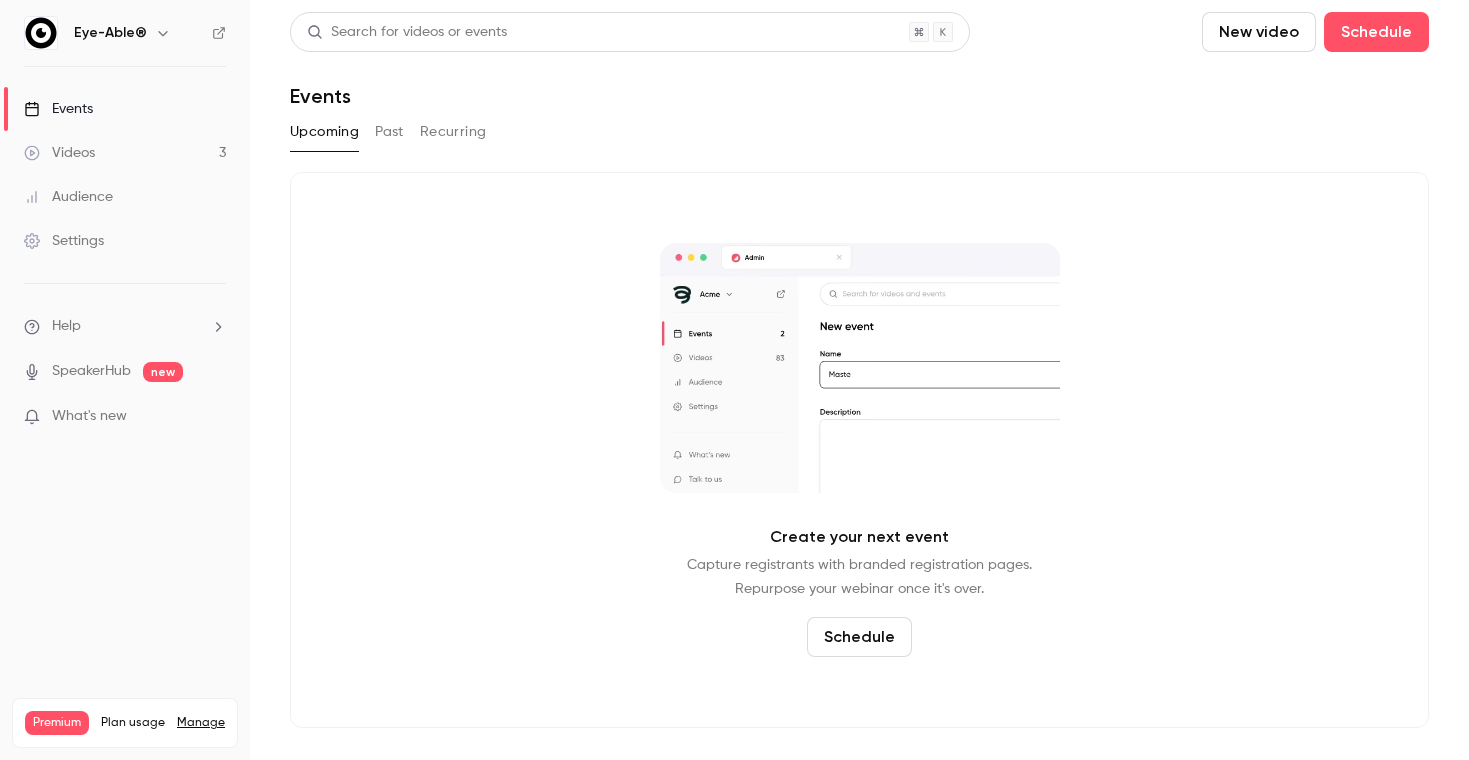 click on "Videos 3" at bounding box center (125, 153) 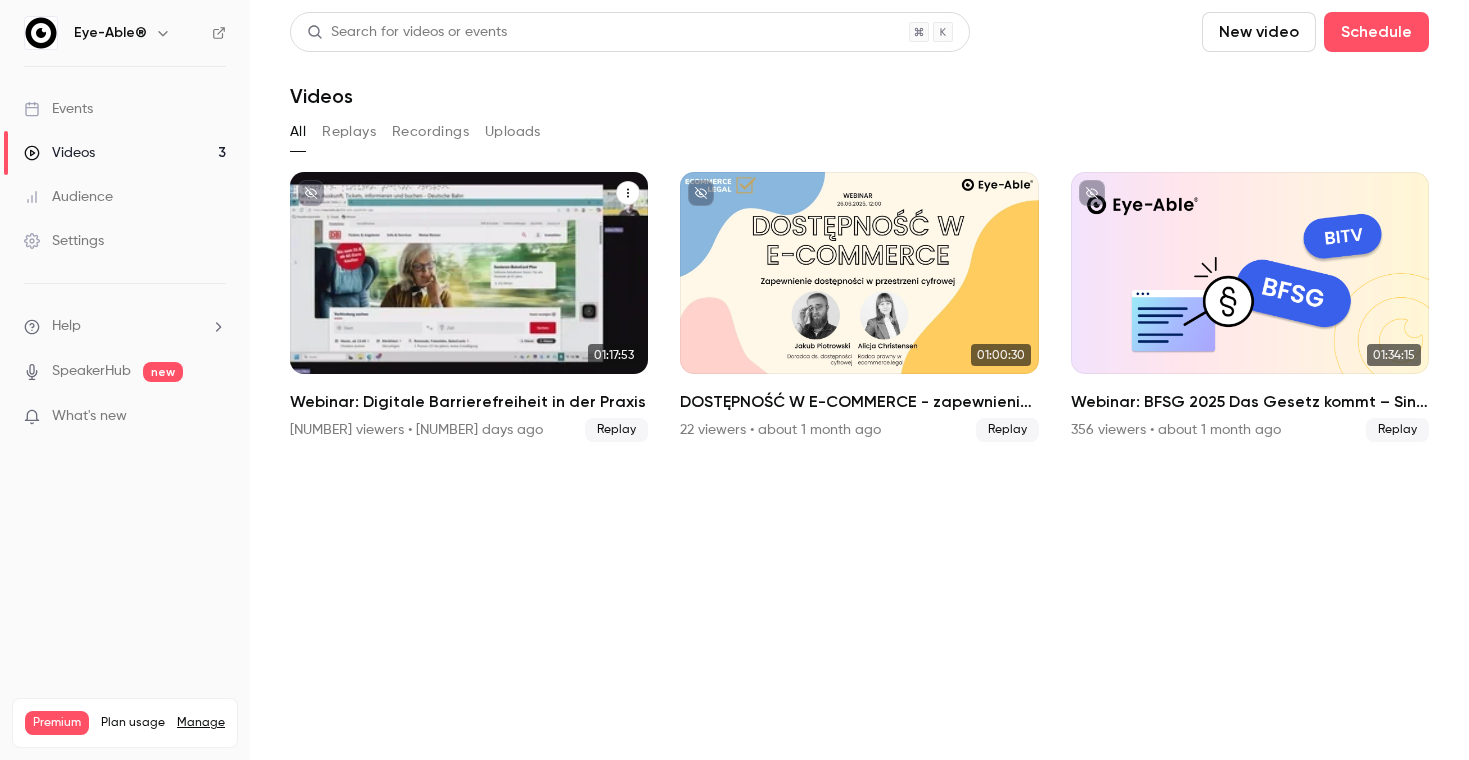 click at bounding box center (469, 273) 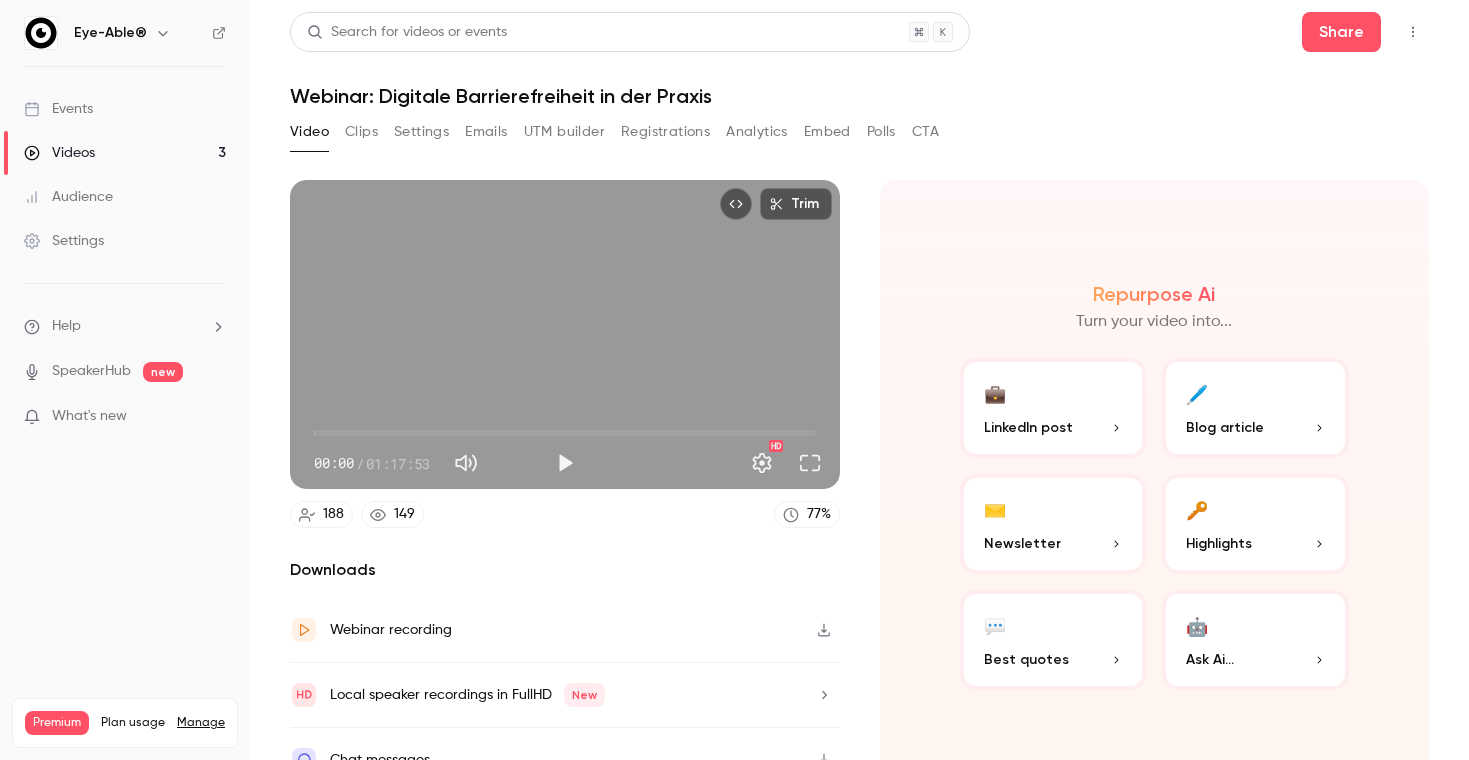 click on "Videos" at bounding box center [59, 153] 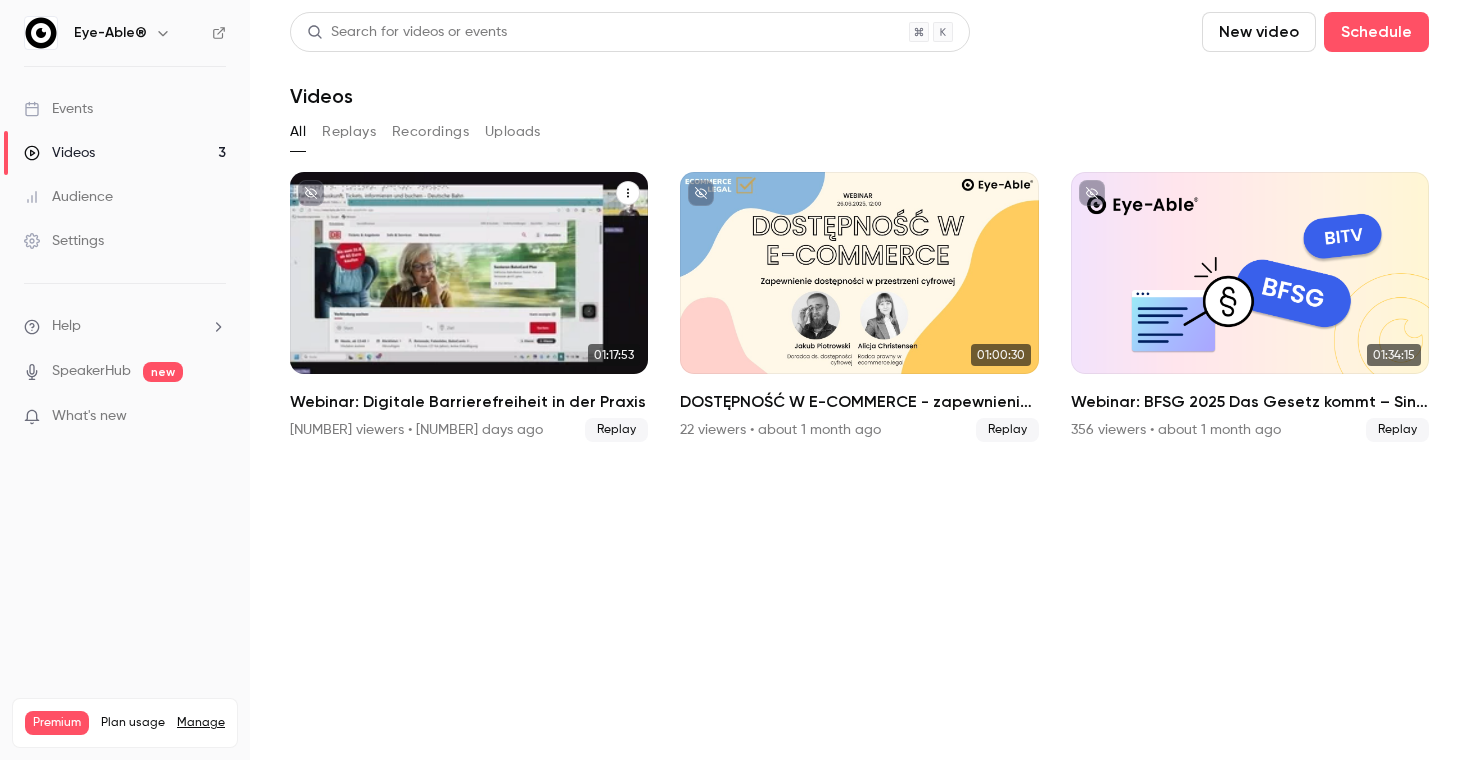 click at bounding box center (469, 273) 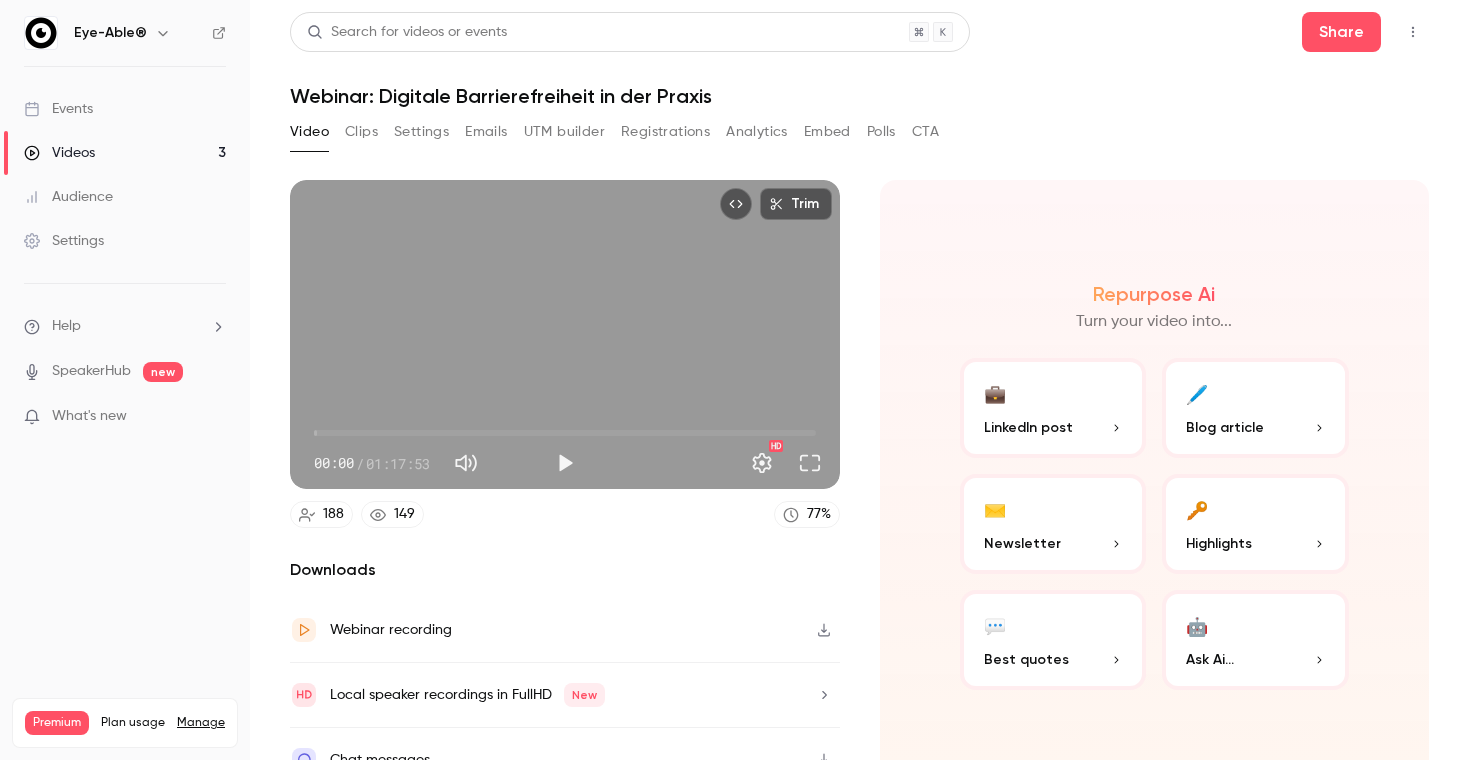 click on "Emails" at bounding box center (486, 132) 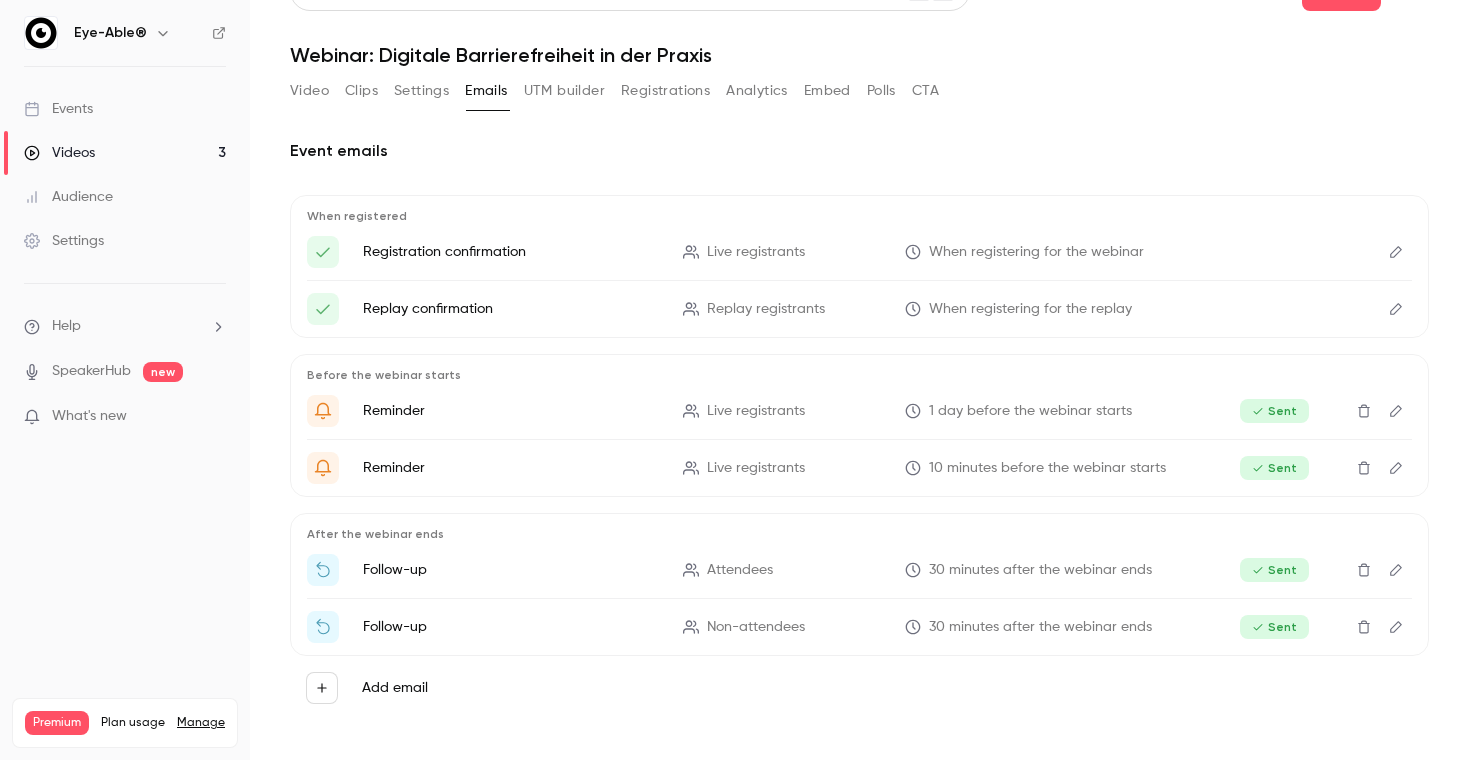 scroll, scrollTop: 41, scrollLeft: 0, axis: vertical 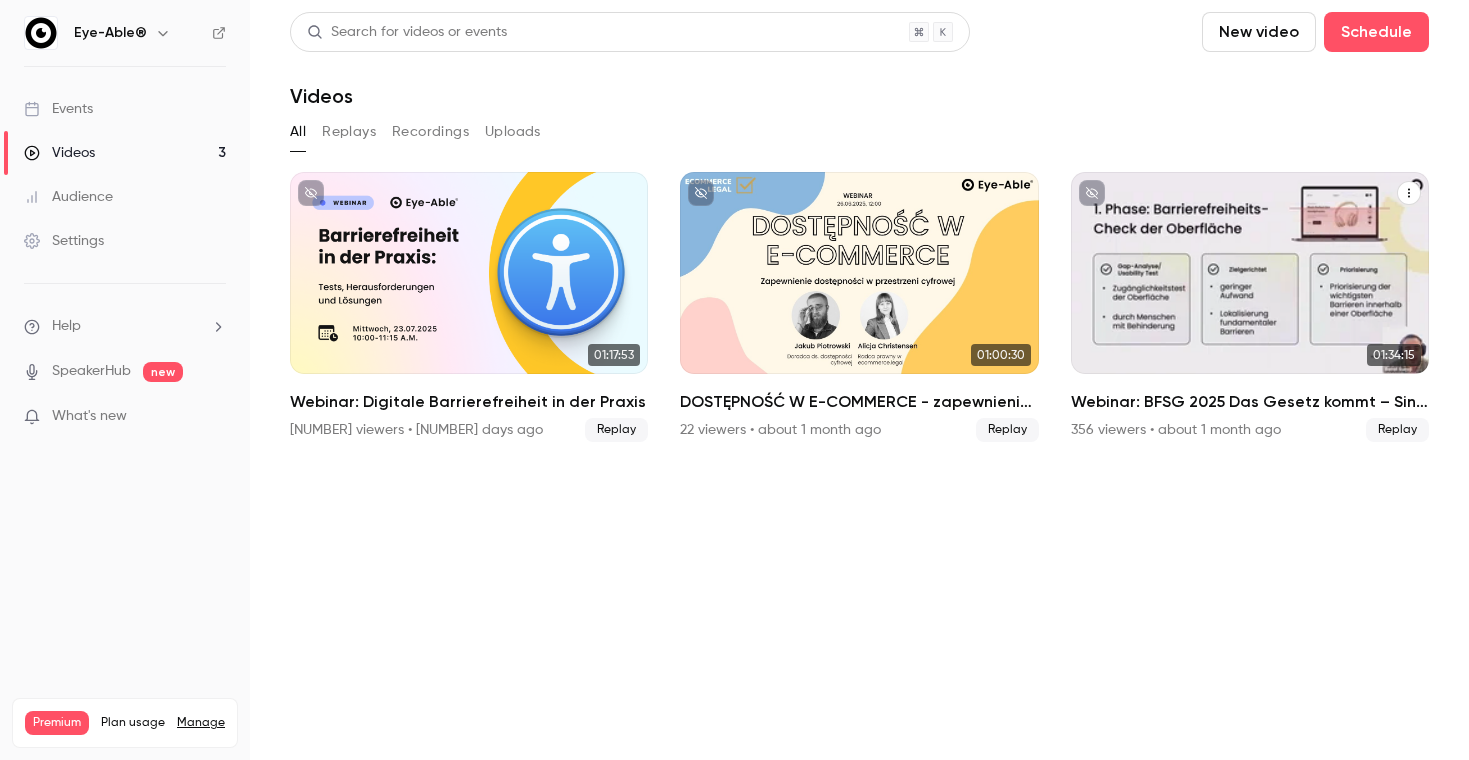 click at bounding box center (1250, 273) 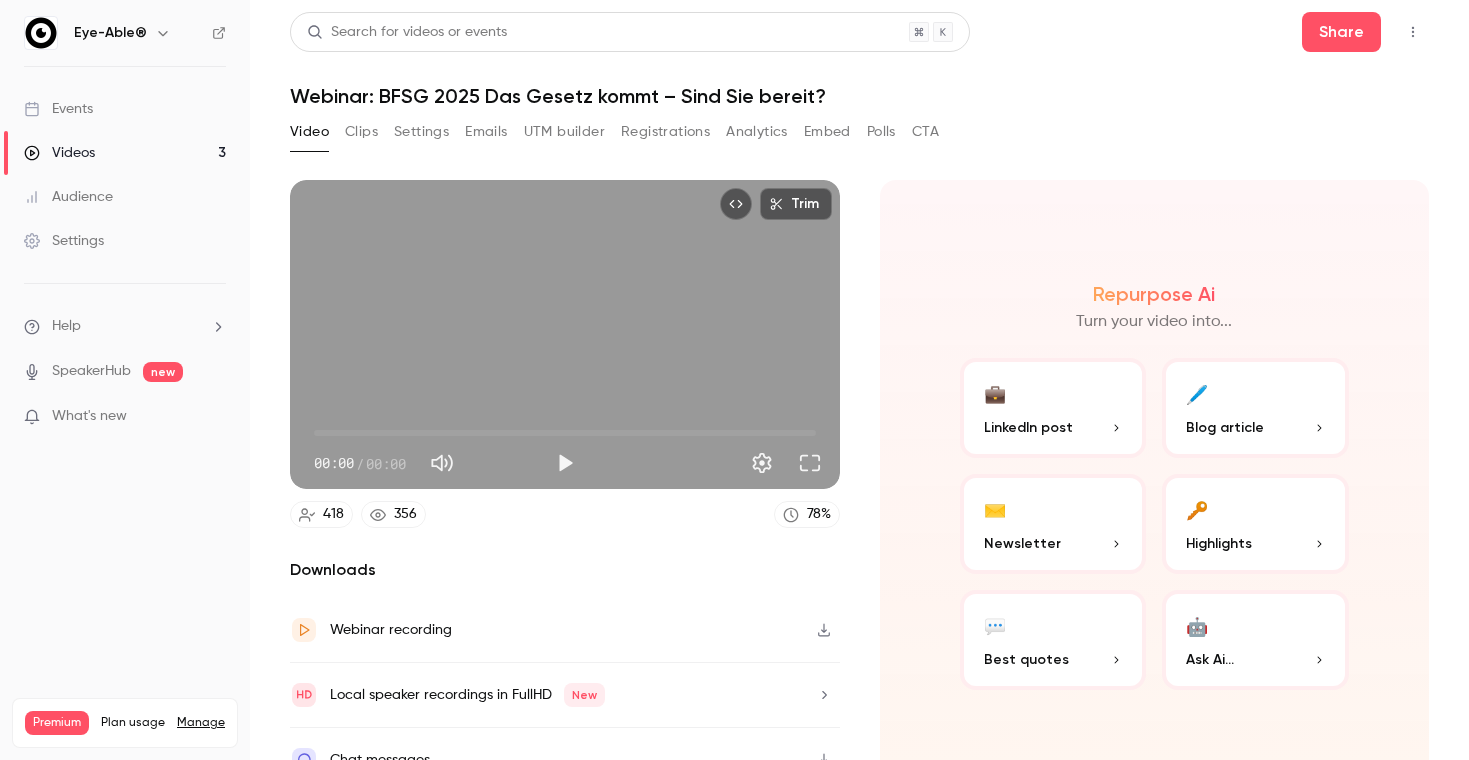 click on "Video Clips Settings Emails UTM builder Registrations Analytics Embed Polls CTA" at bounding box center (614, 132) 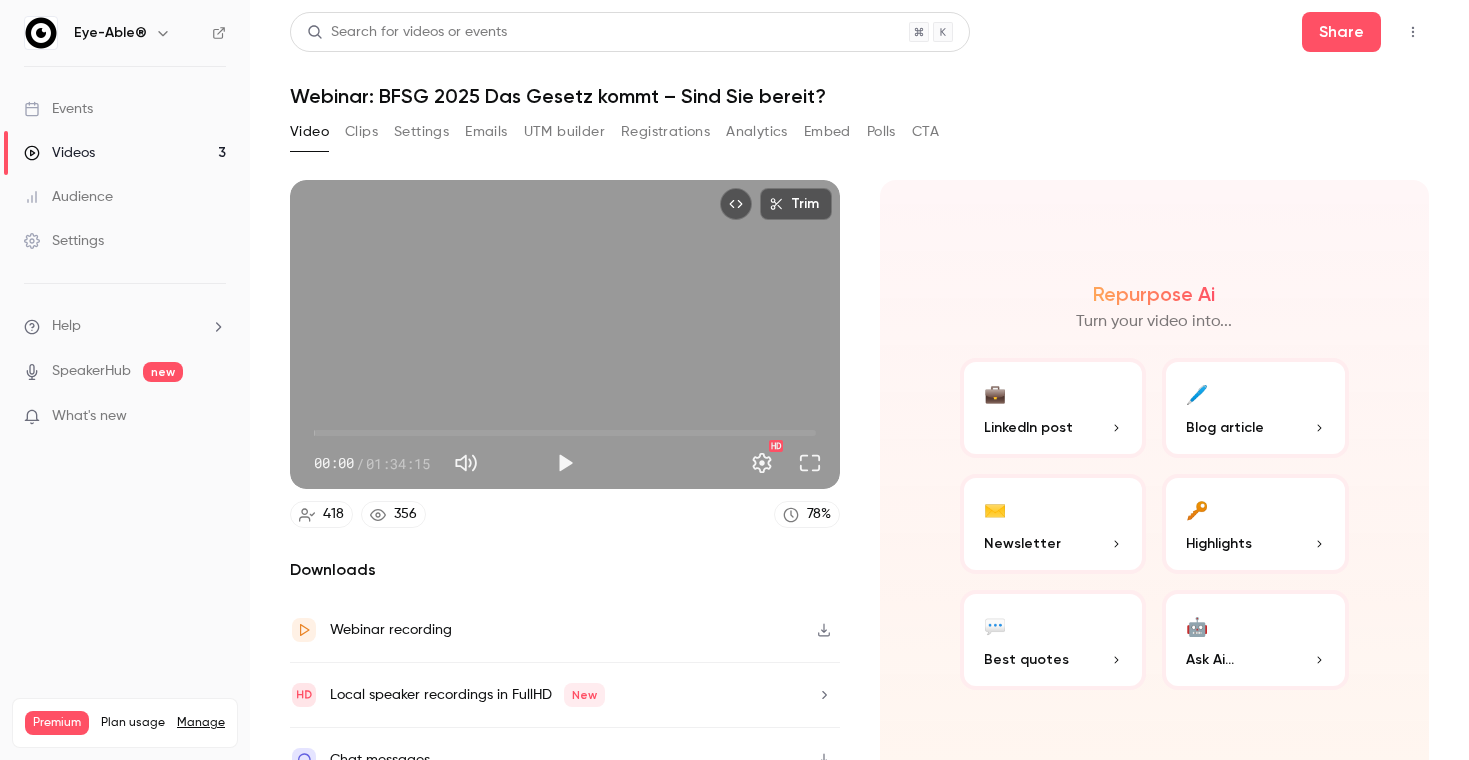 click on "Emails" at bounding box center [486, 132] 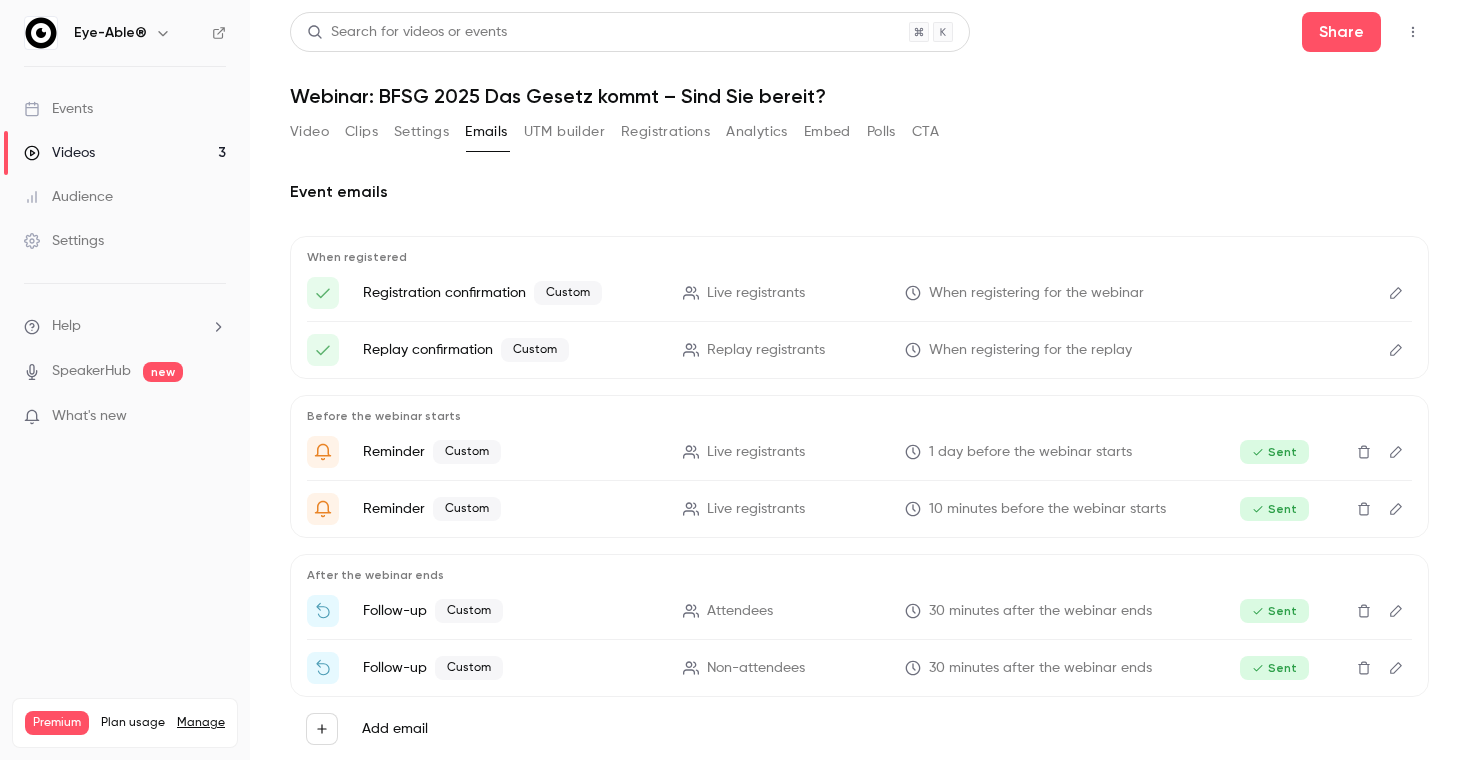 click on "Video Clips Settings Emails UTM builder Registrations Analytics Embed Polls CTA" at bounding box center [614, 132] 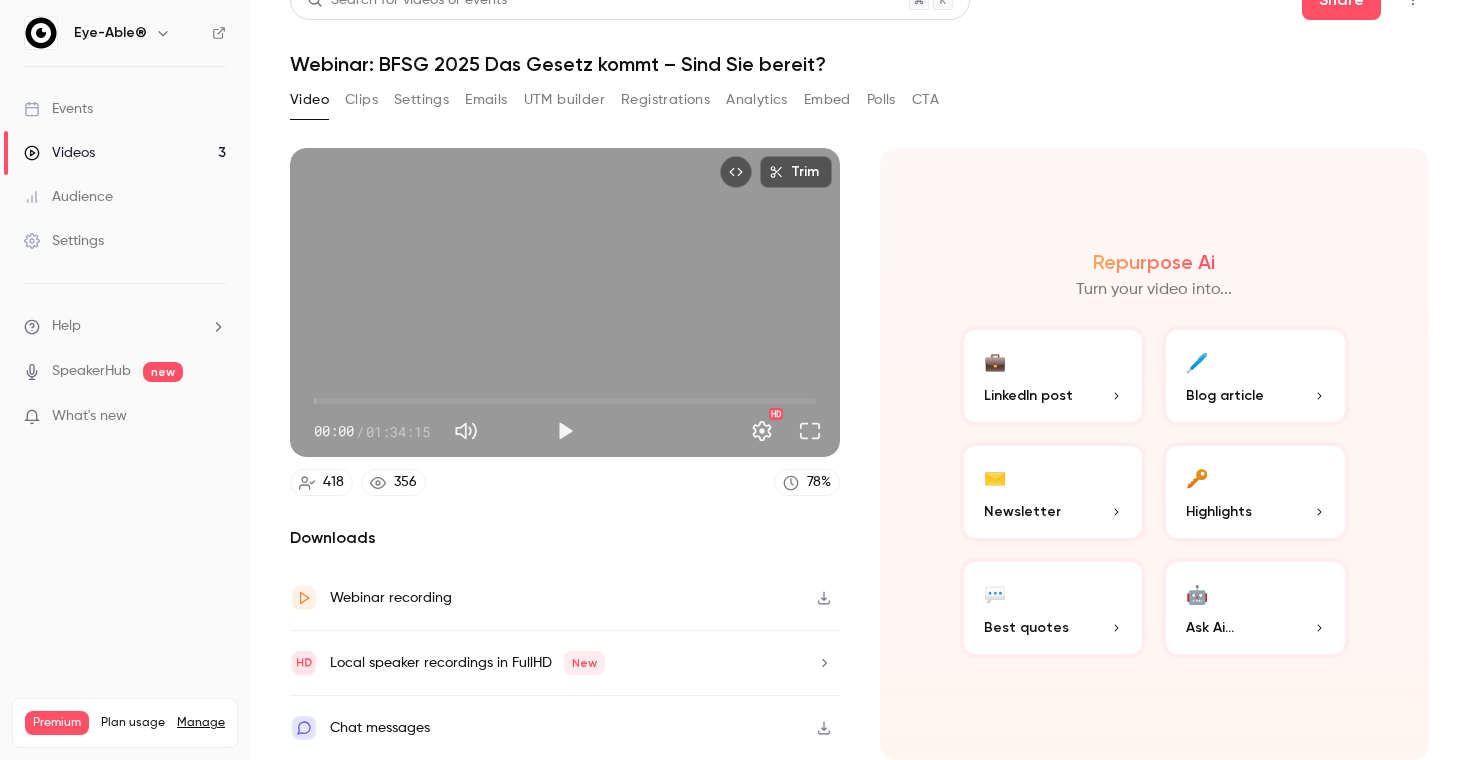 scroll, scrollTop: 32, scrollLeft: 0, axis: vertical 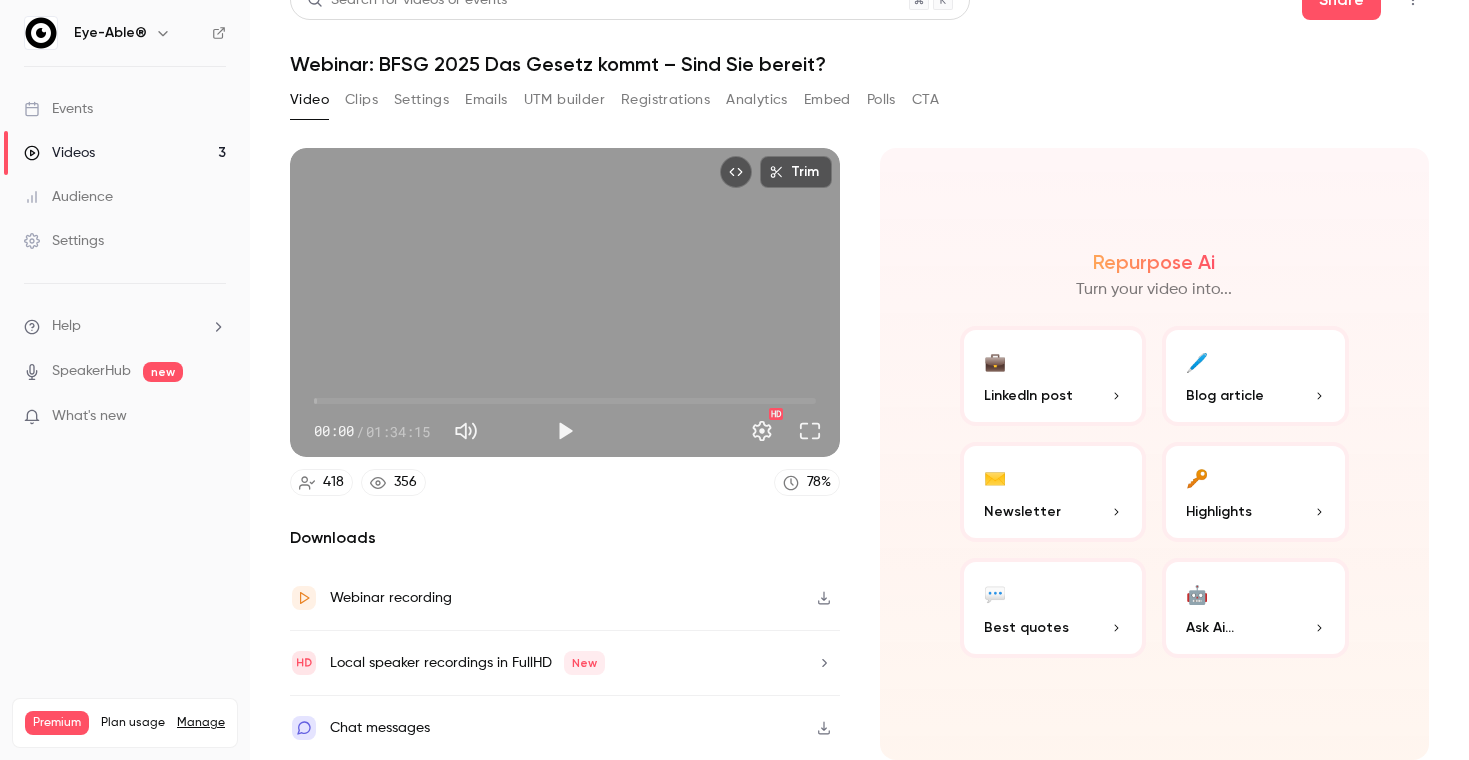 click on "Emails" at bounding box center [486, 100] 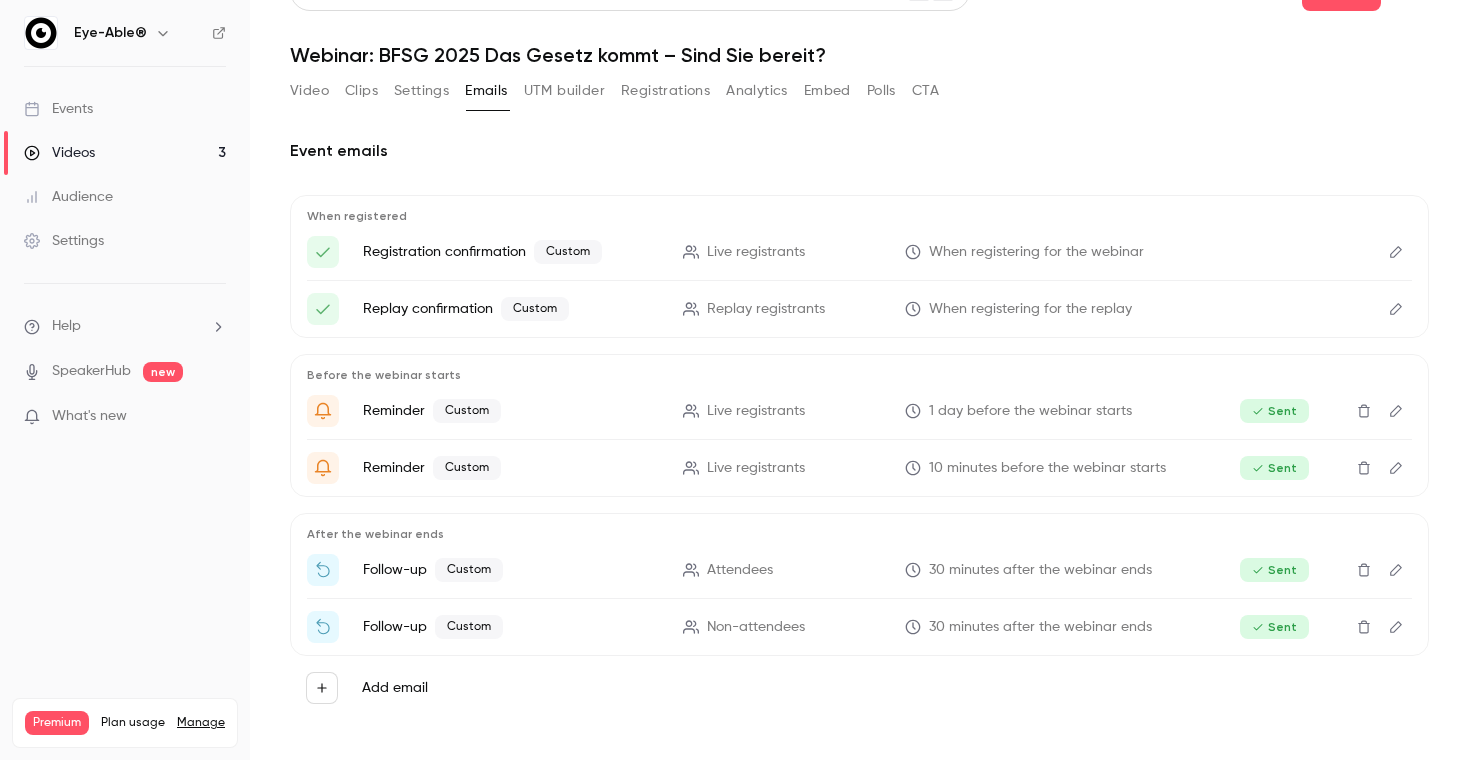 scroll, scrollTop: 41, scrollLeft: 0, axis: vertical 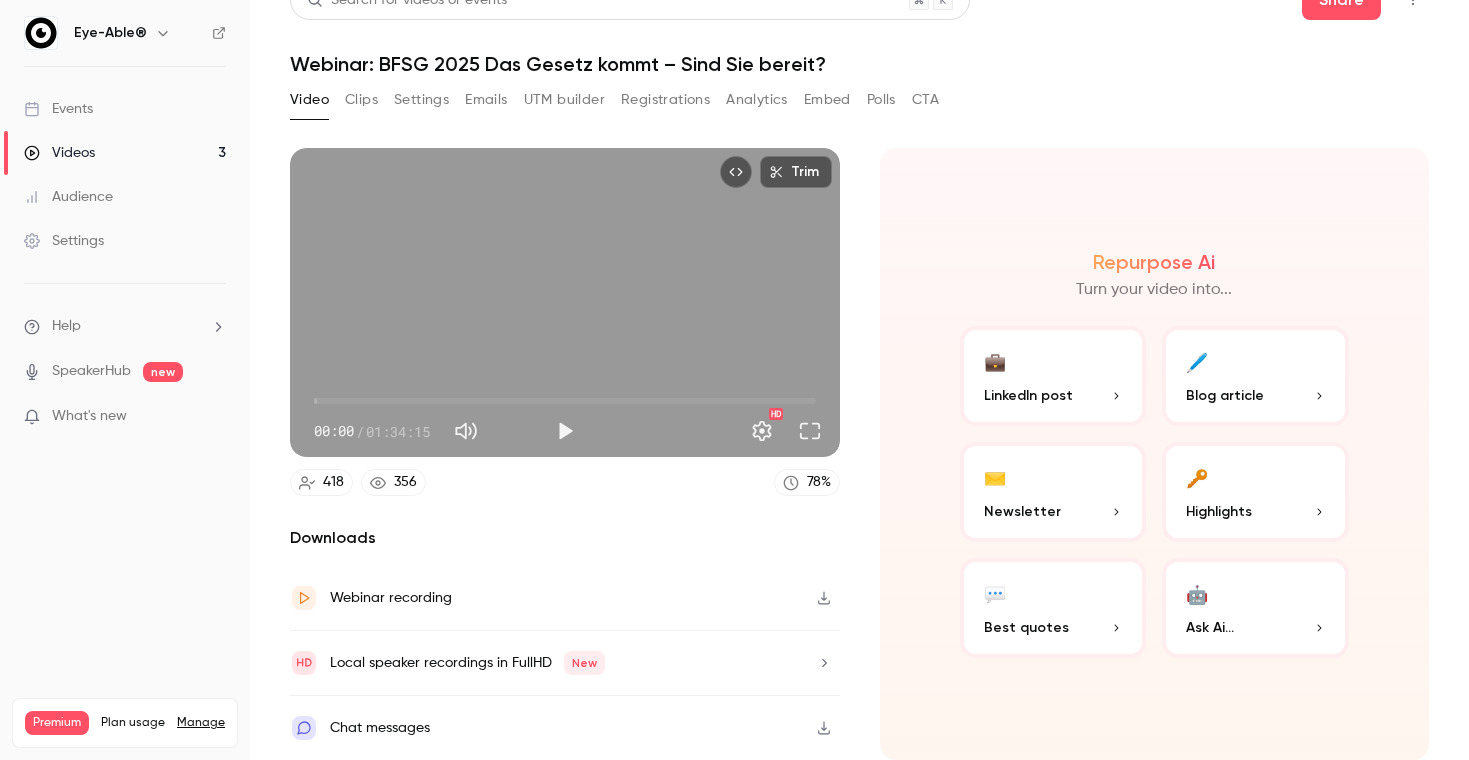 click on "Analytics" at bounding box center (757, 100) 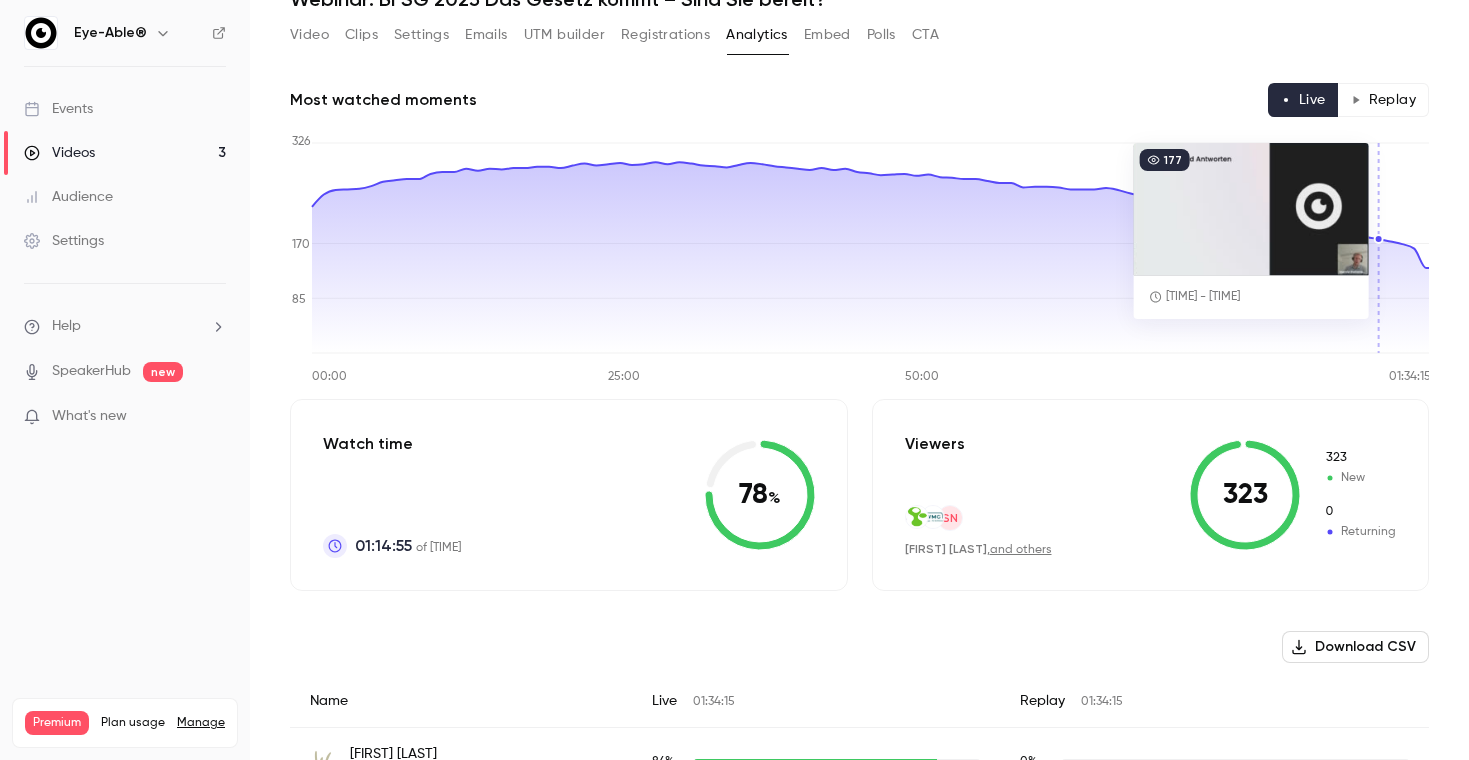 scroll, scrollTop: 116, scrollLeft: 0, axis: vertical 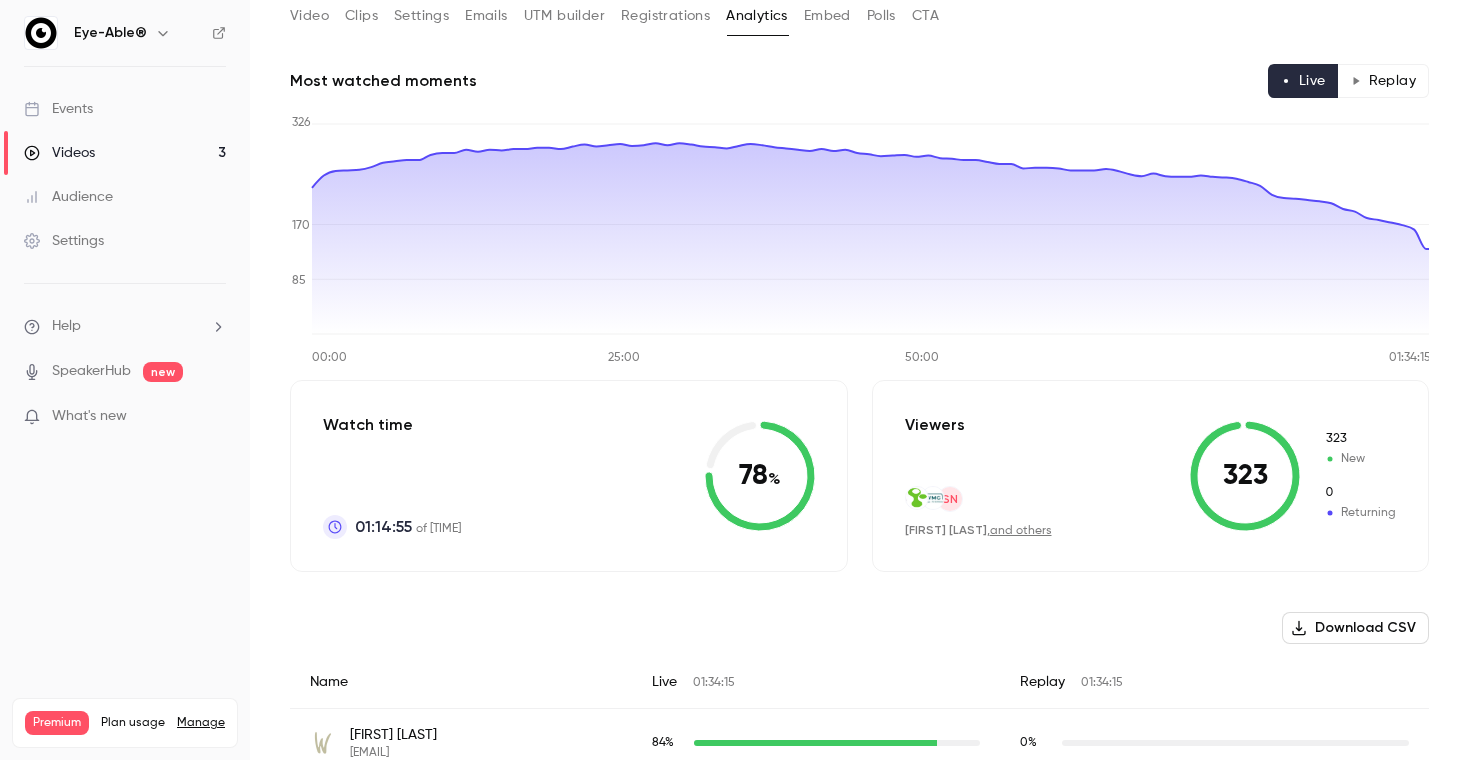 click on "Video" at bounding box center (309, 16) 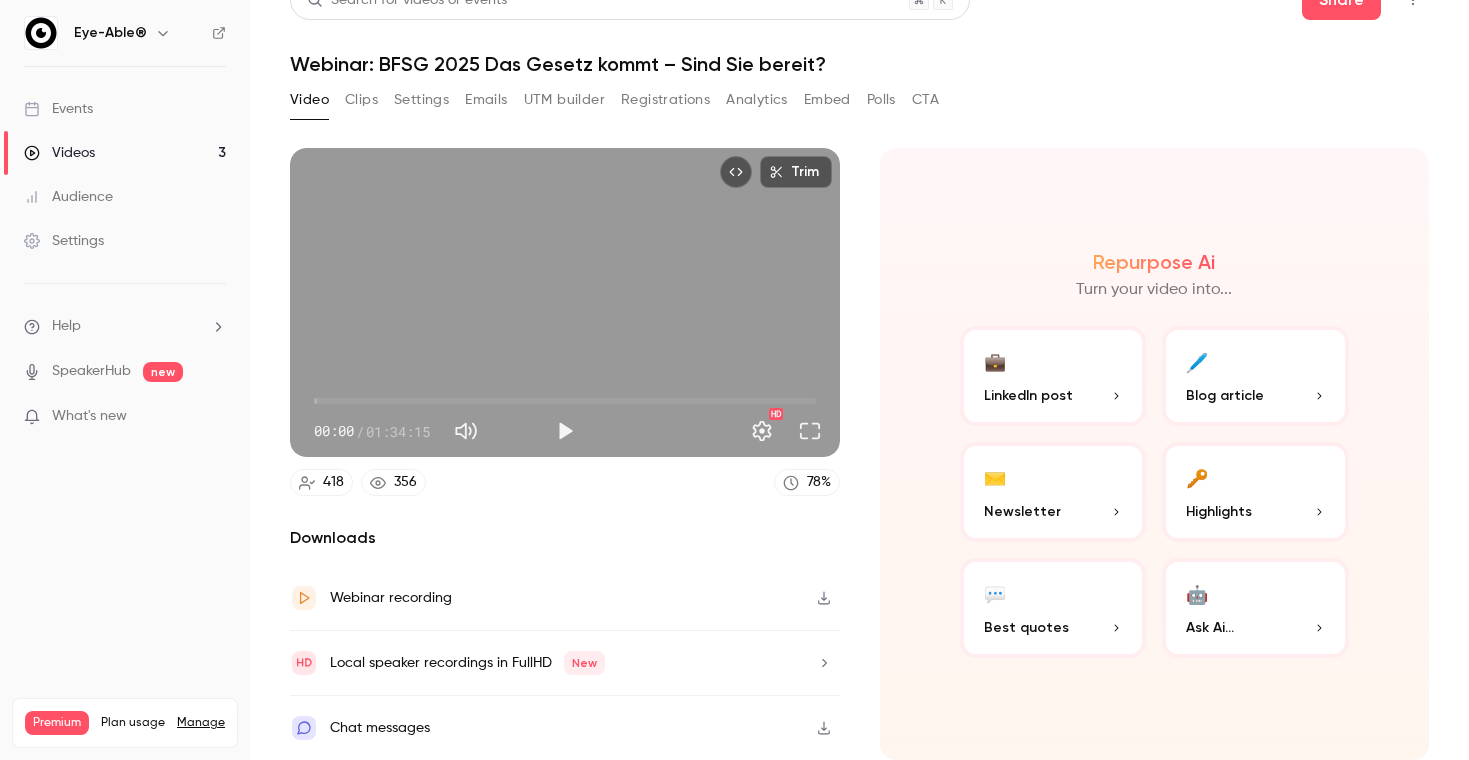 click on "HD" at bounding box center [707, 431] 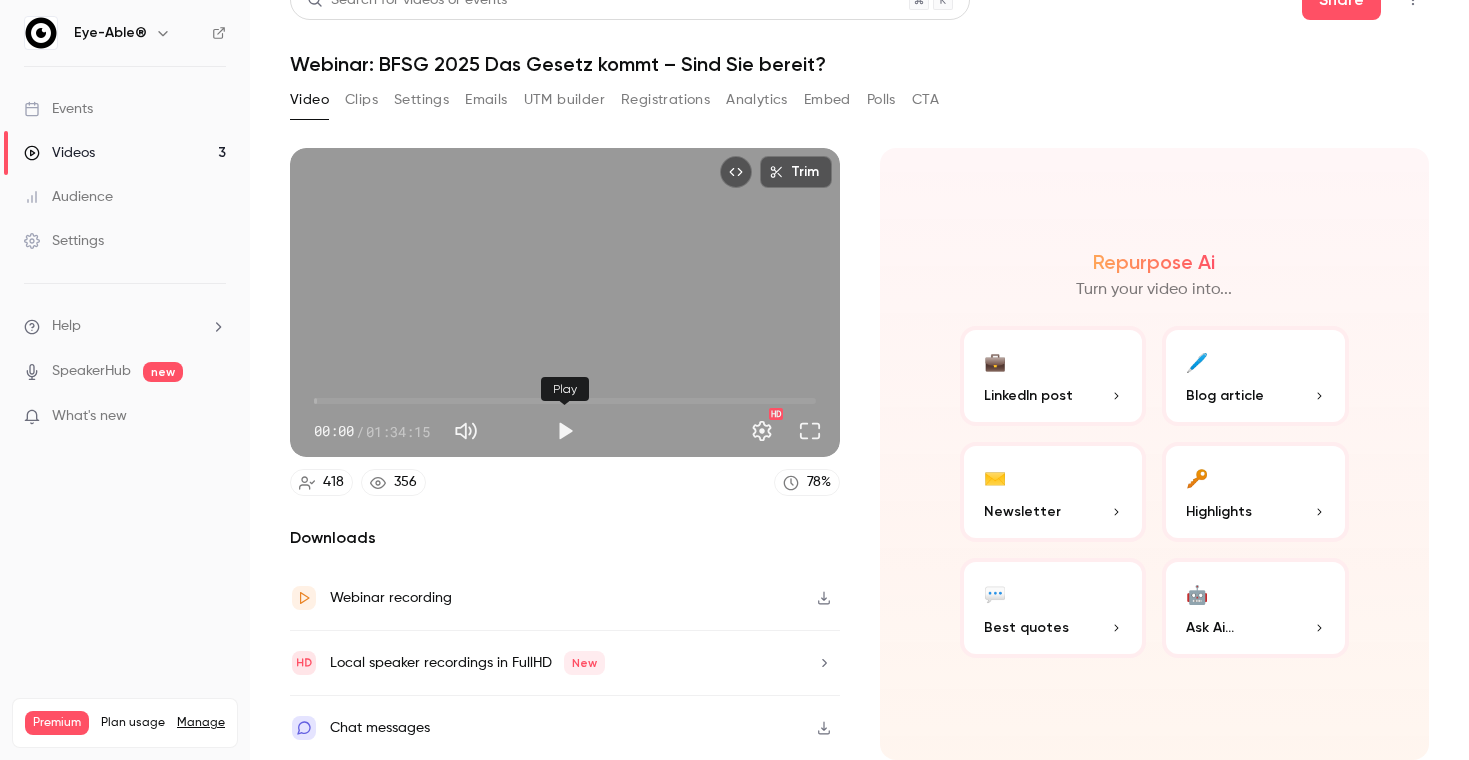 click at bounding box center (565, 431) 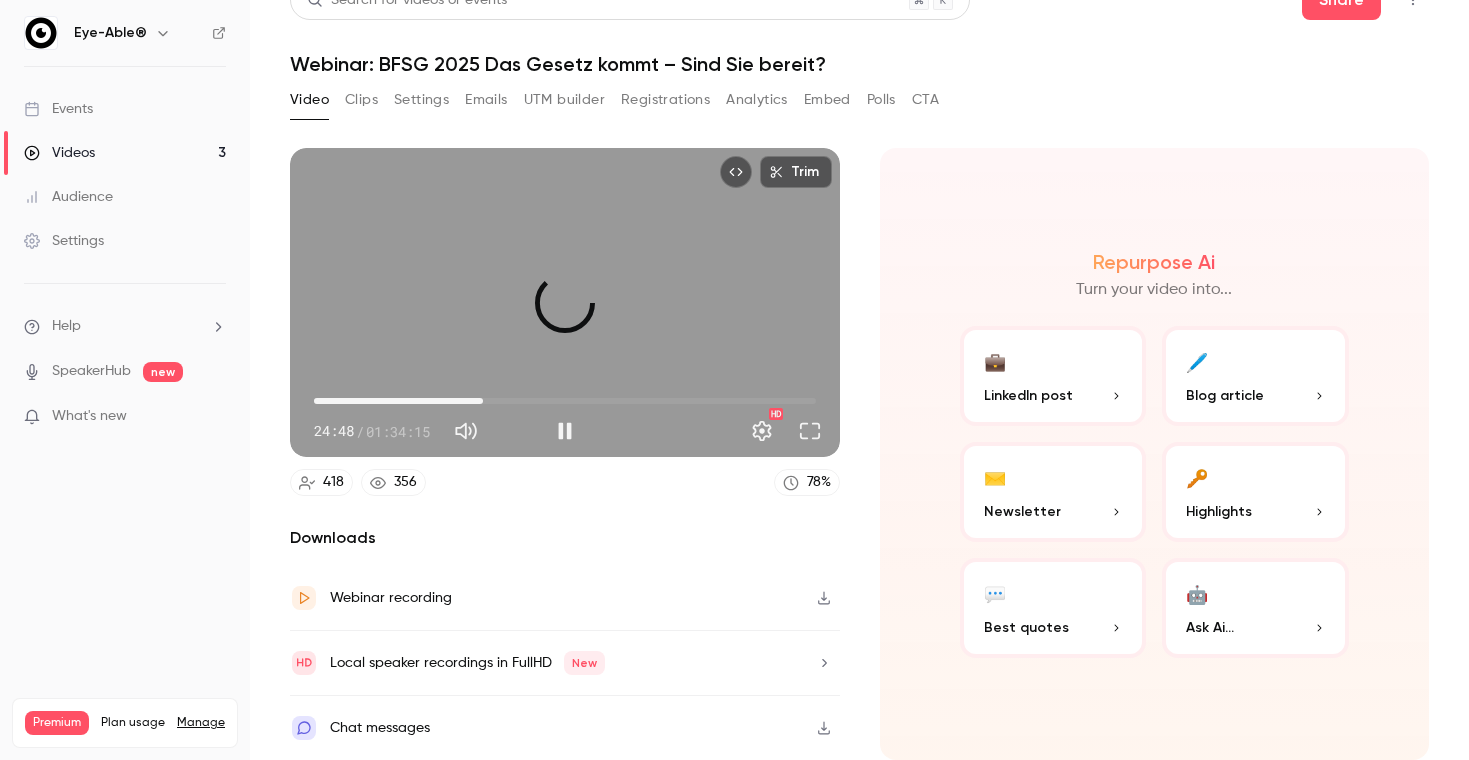 drag, startPoint x: 322, startPoint y: 402, endPoint x: 489, endPoint y: 387, distance: 167.6723 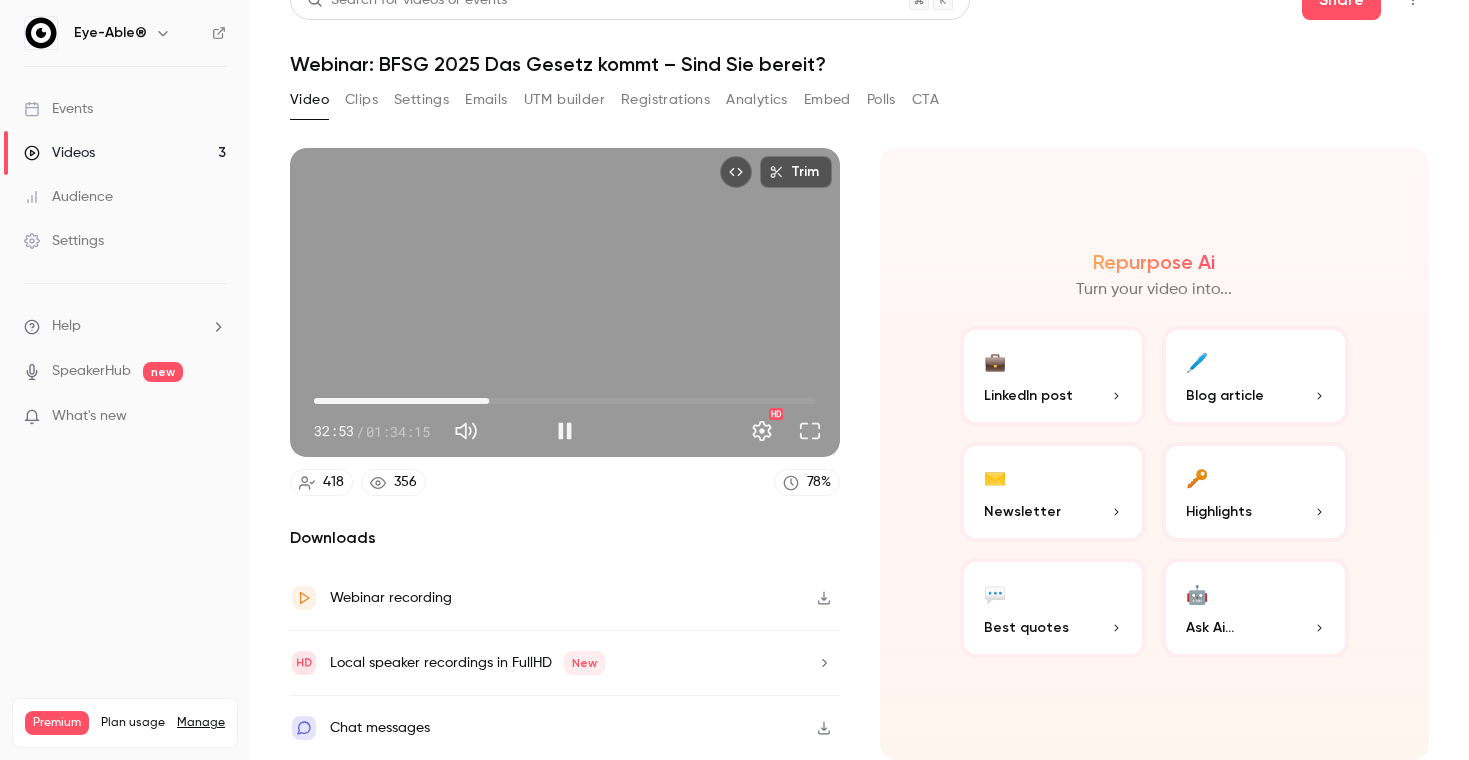 click on "32:53" at bounding box center [565, 401] 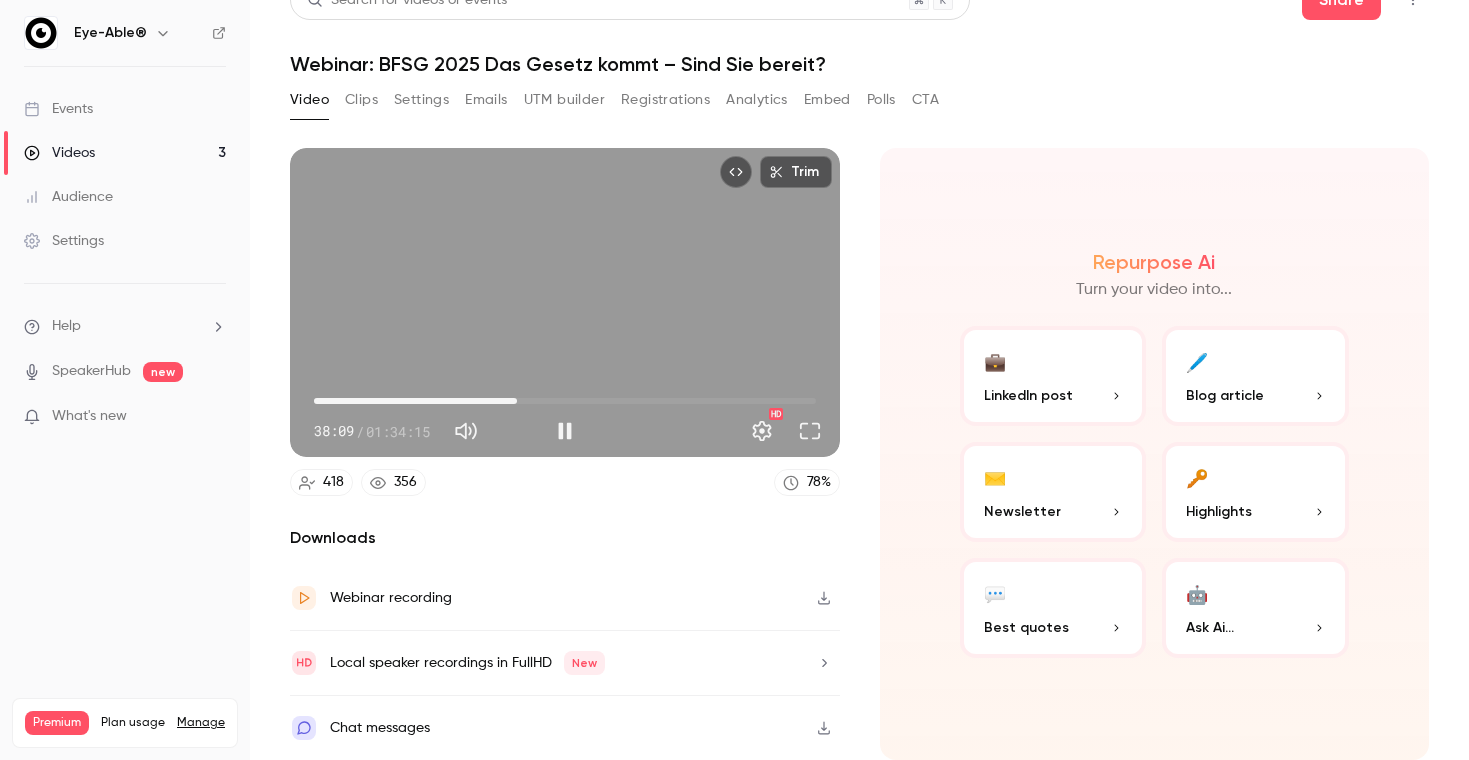 click on "38:09" at bounding box center [565, 401] 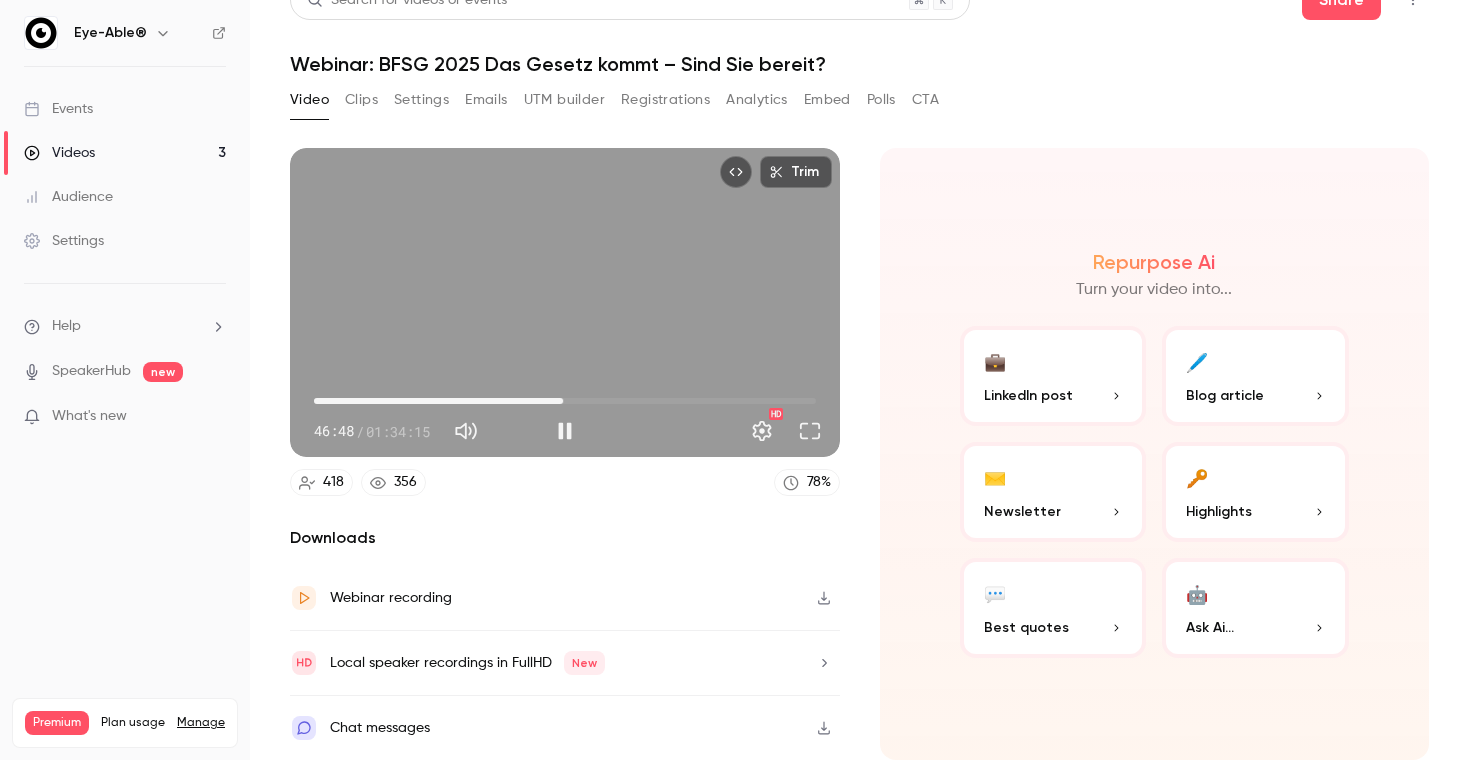 click on "46:48" at bounding box center [565, 401] 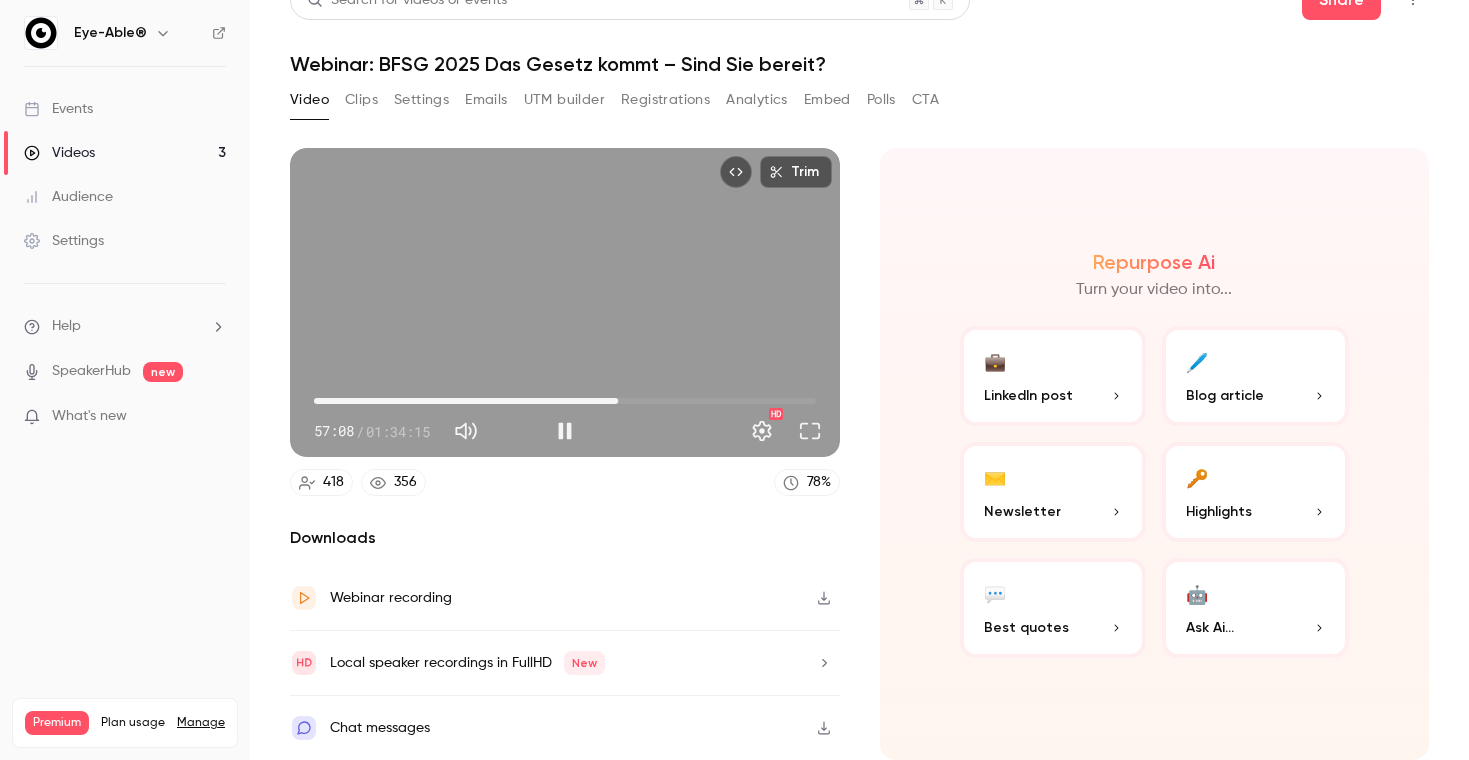 click on "57:08" at bounding box center [565, 401] 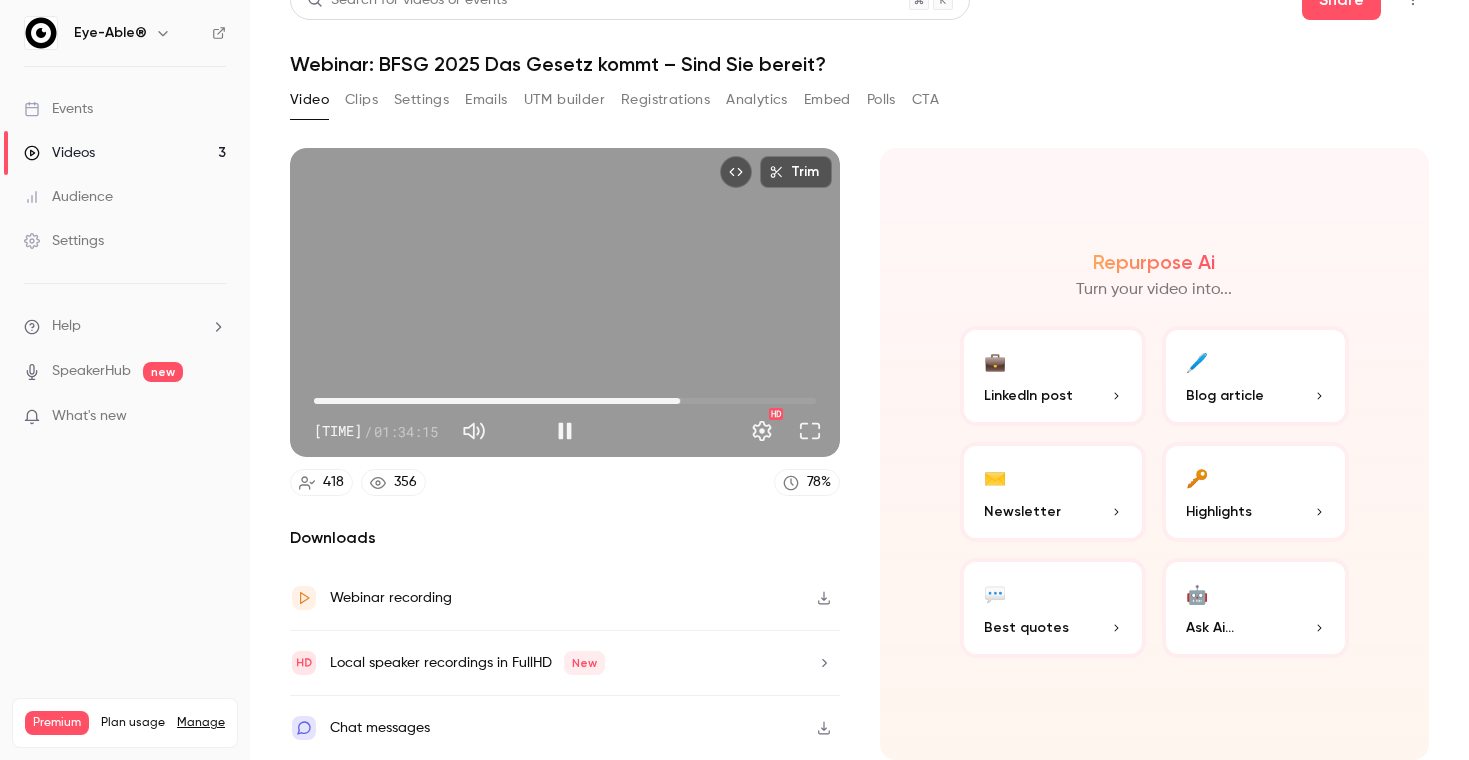 click on "[TIME]" at bounding box center [565, 401] 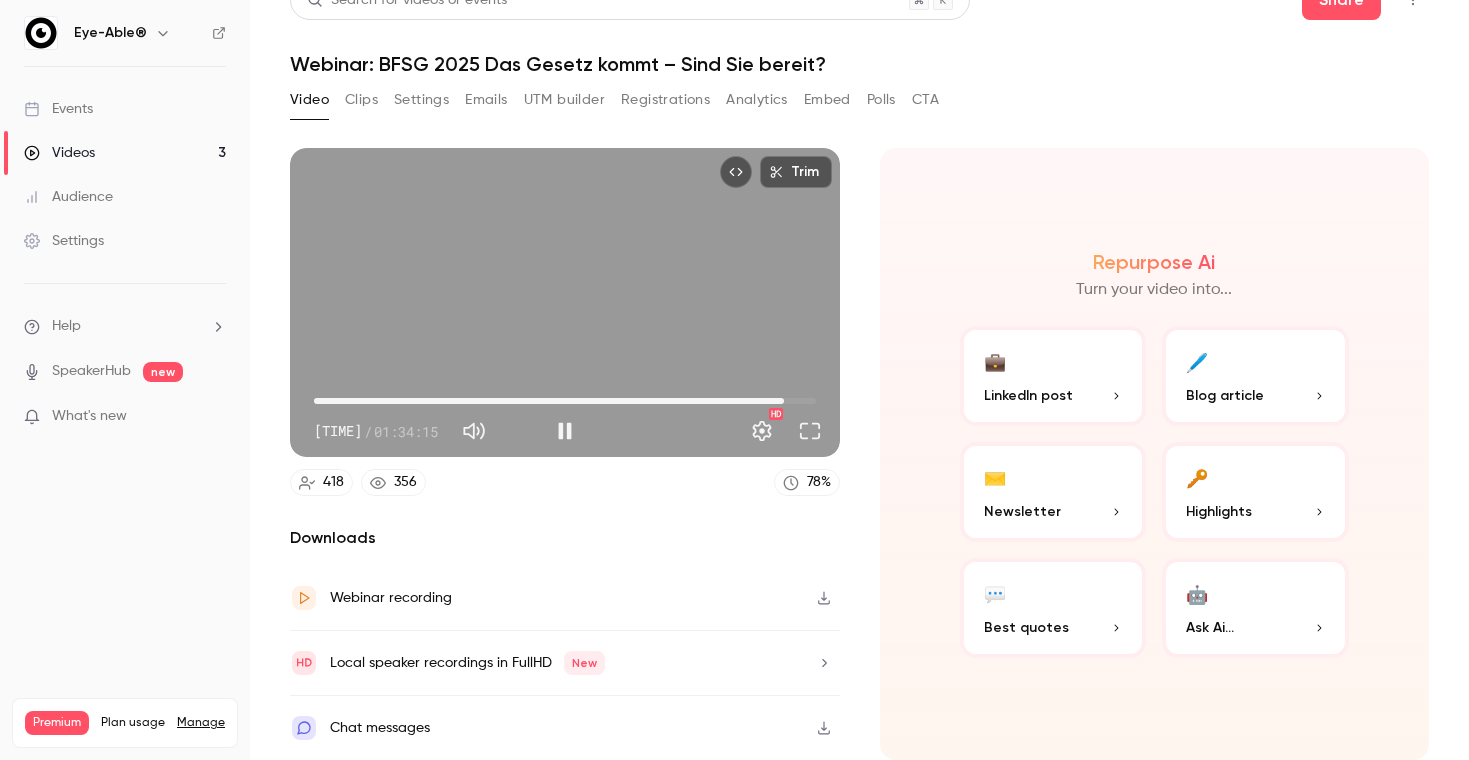 click on "[TIME]" at bounding box center (565, 401) 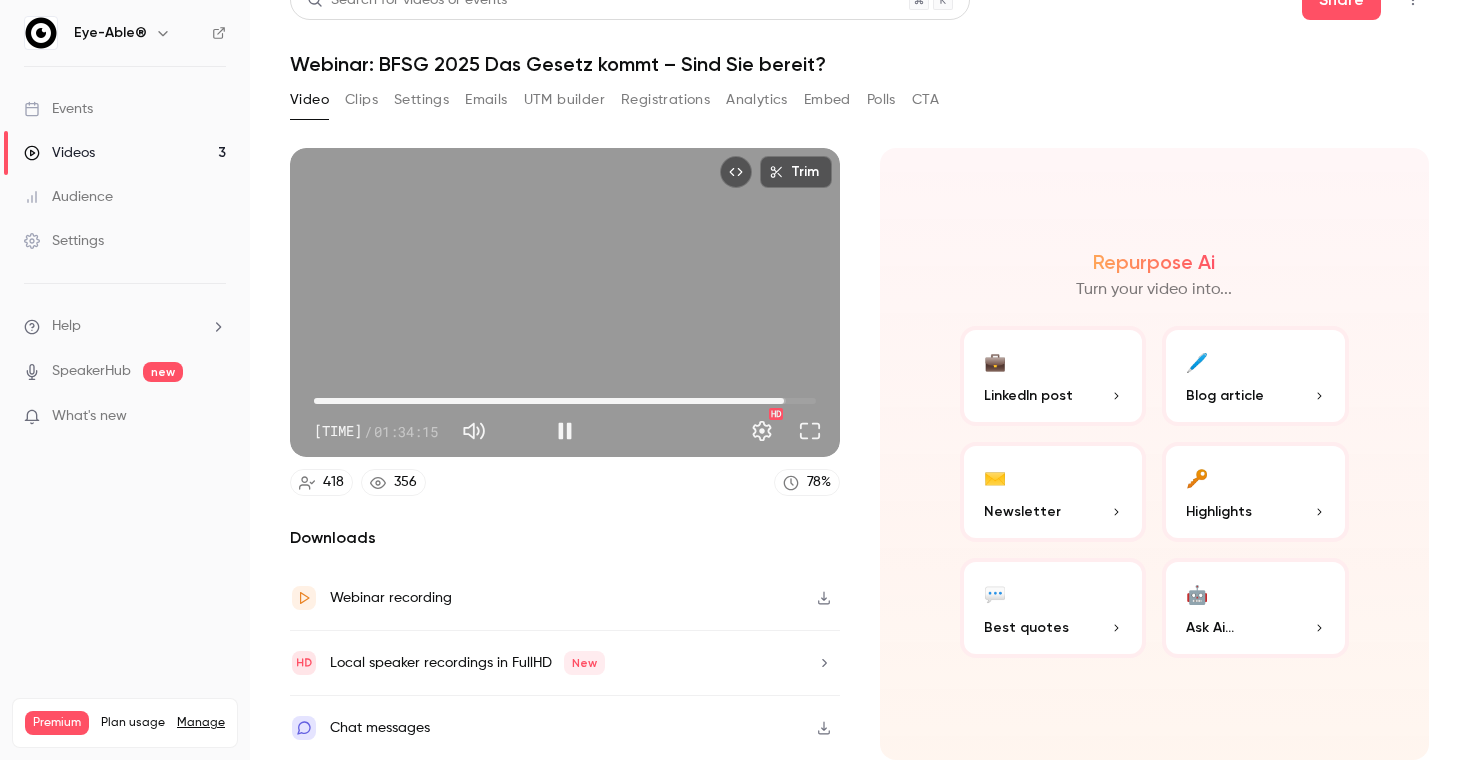 click on "[TIME]" at bounding box center [565, 401] 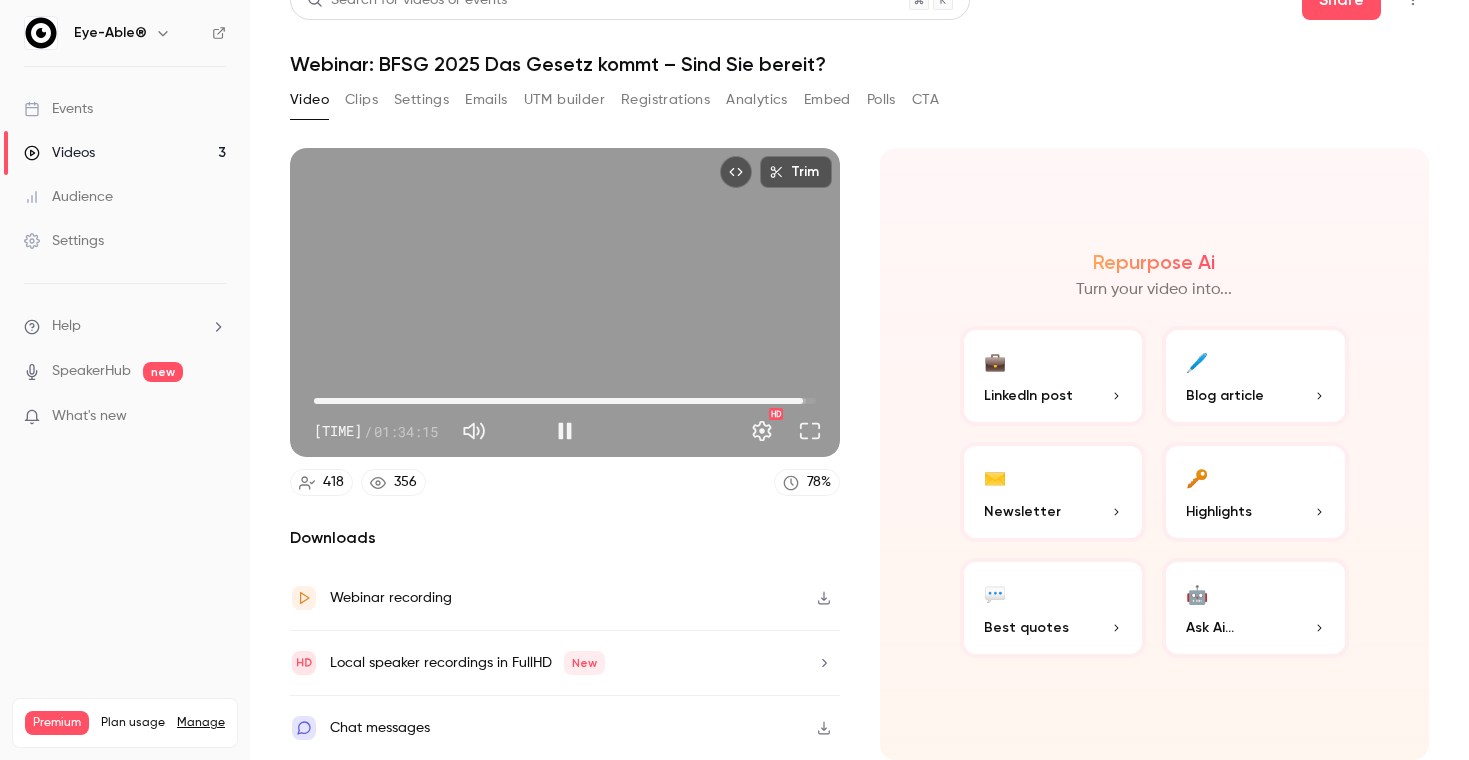 click on "HD" at bounding box center (707, 431) 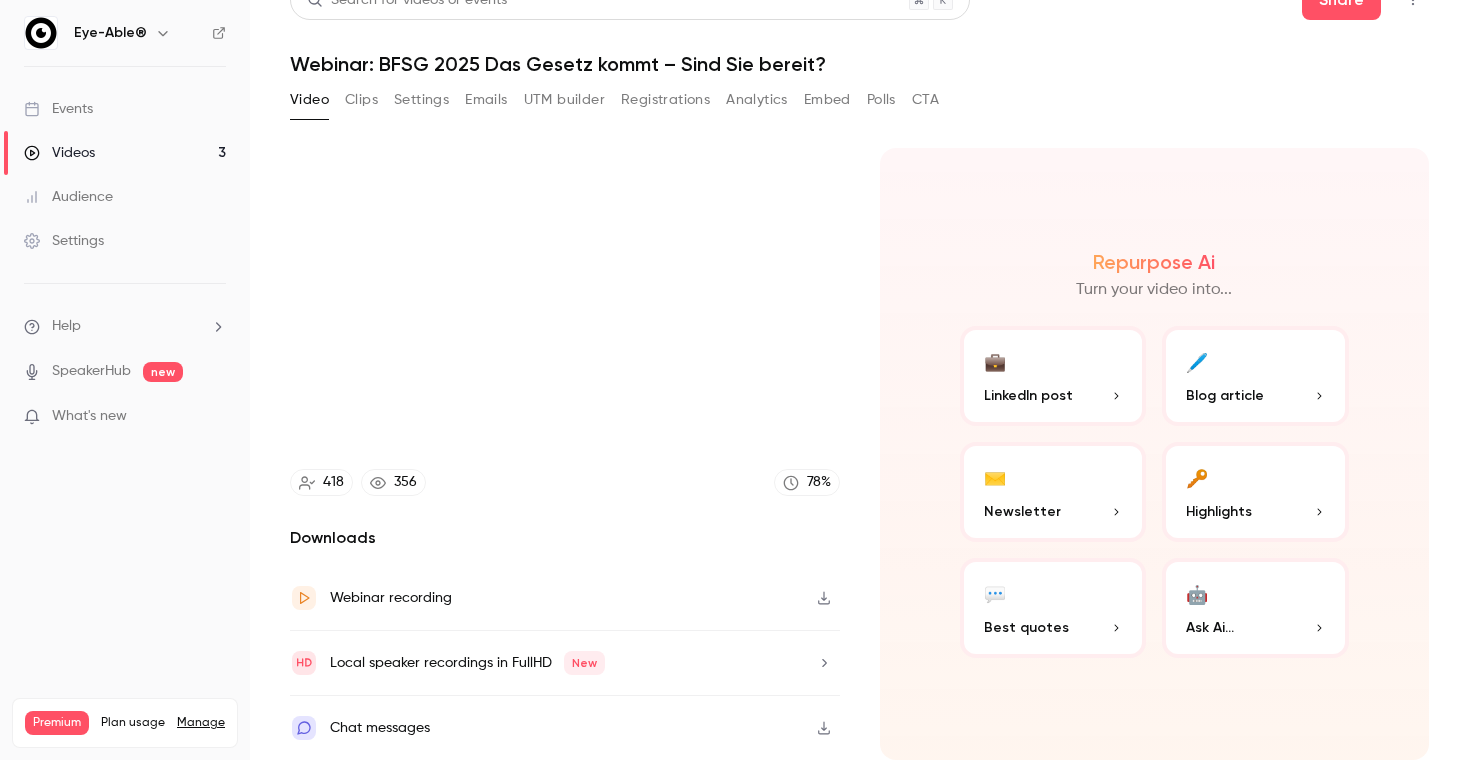 type on "******" 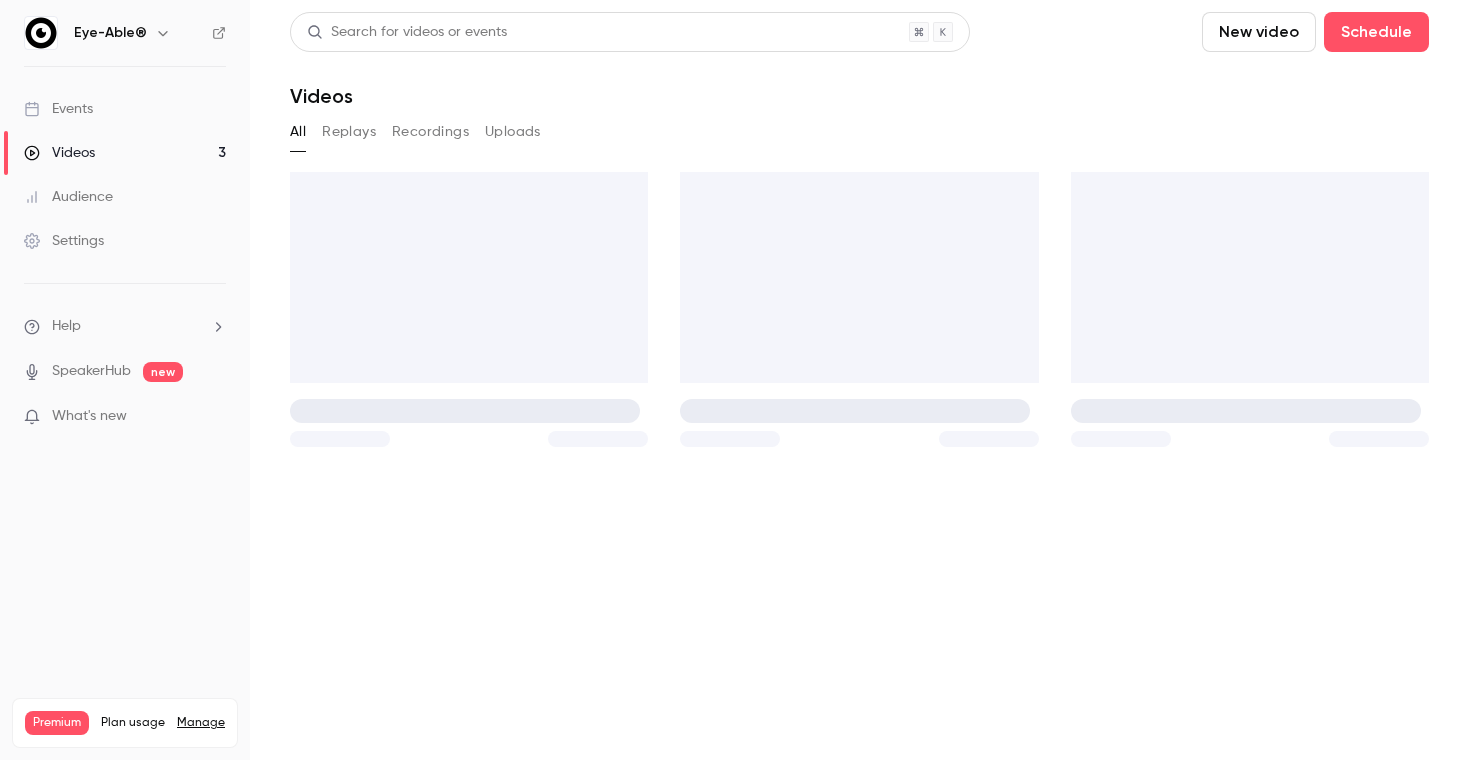 scroll, scrollTop: 0, scrollLeft: 0, axis: both 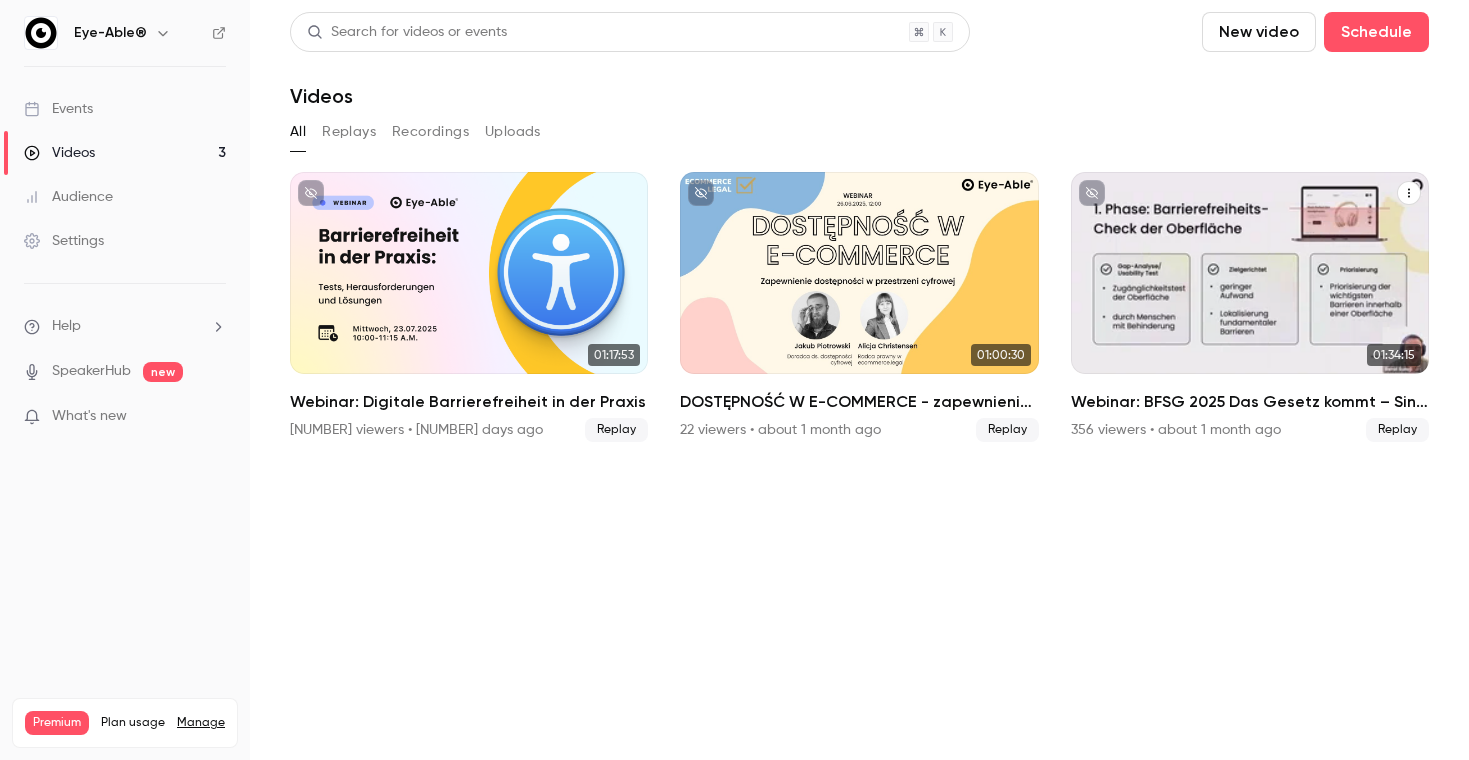 click at bounding box center [1250, 273] 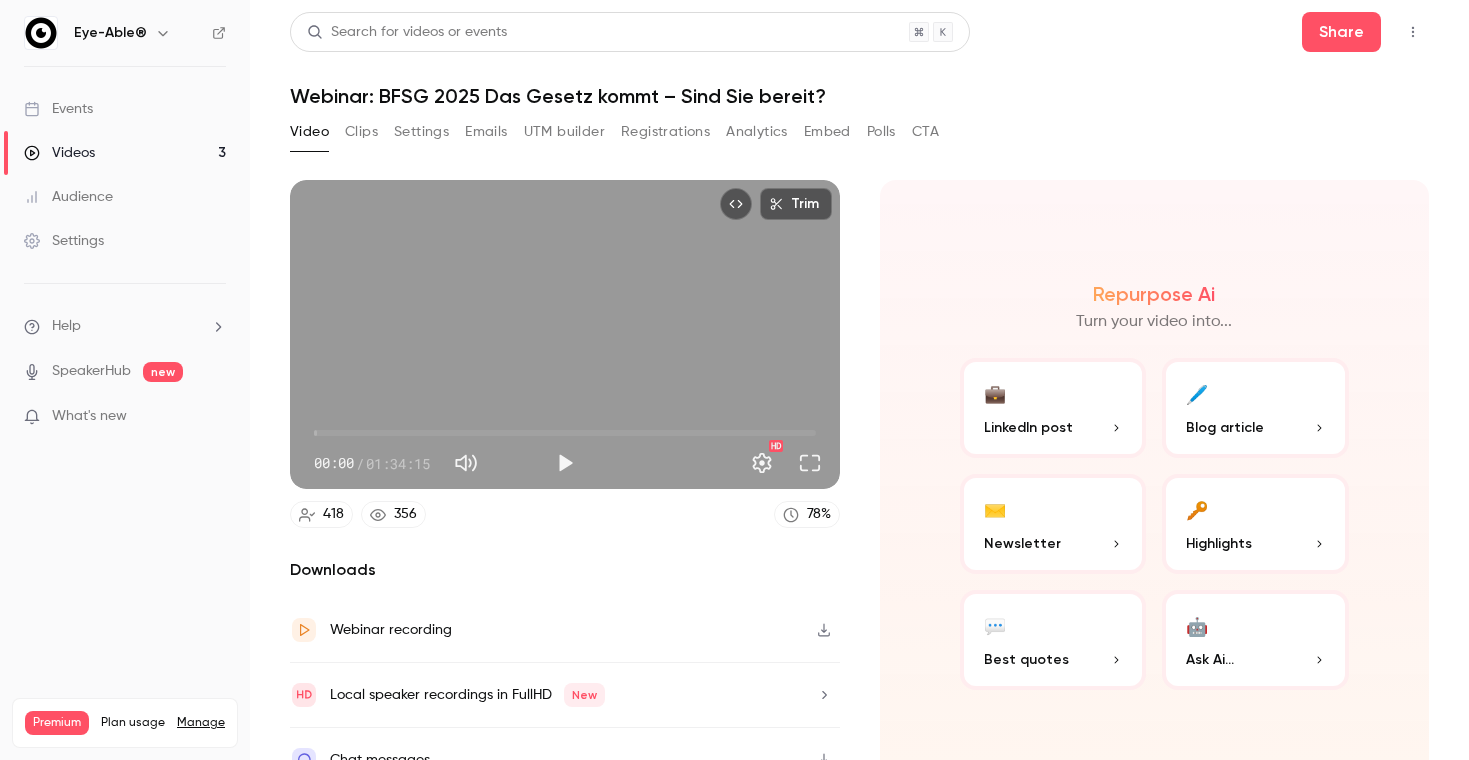 click on "Videos 3" at bounding box center [125, 153] 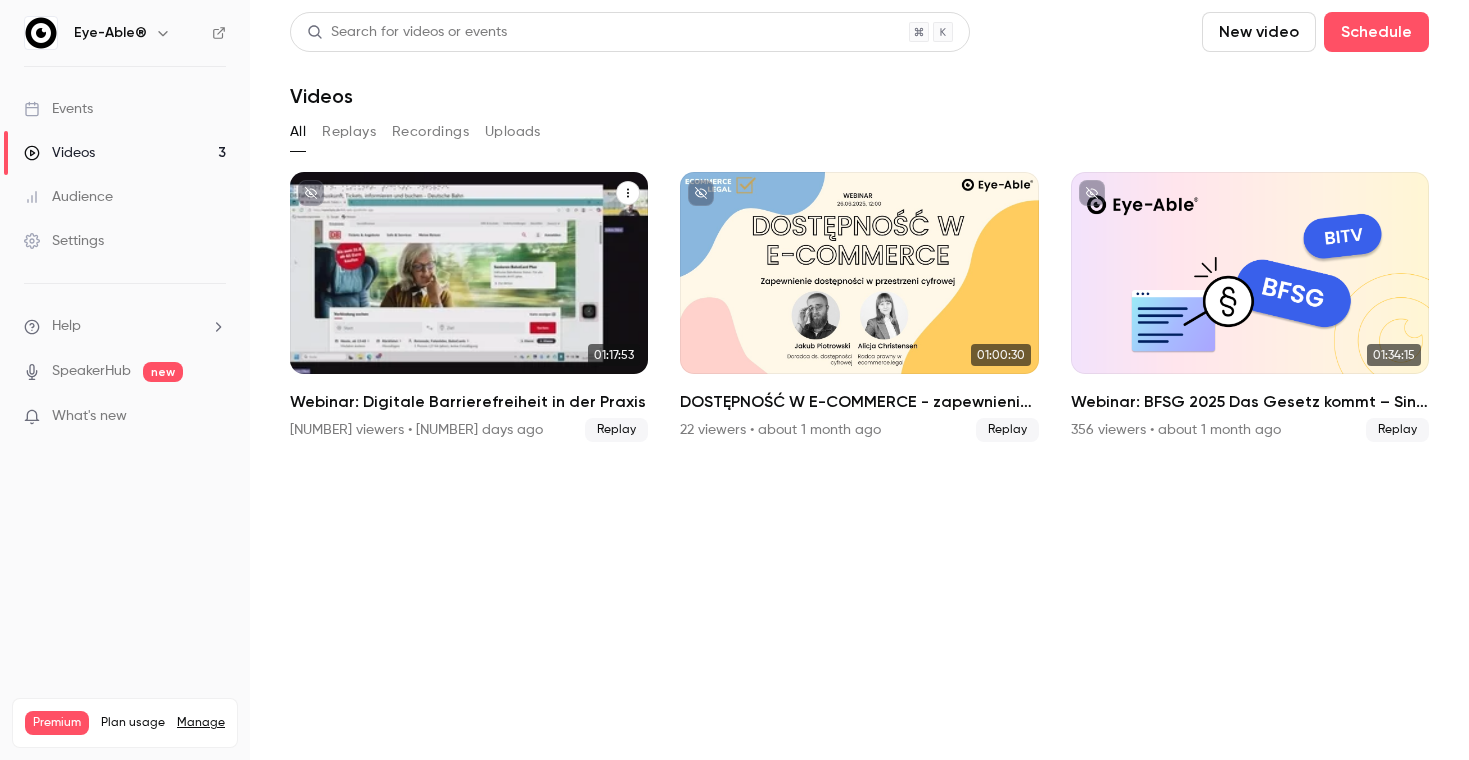 click at bounding box center (469, 273) 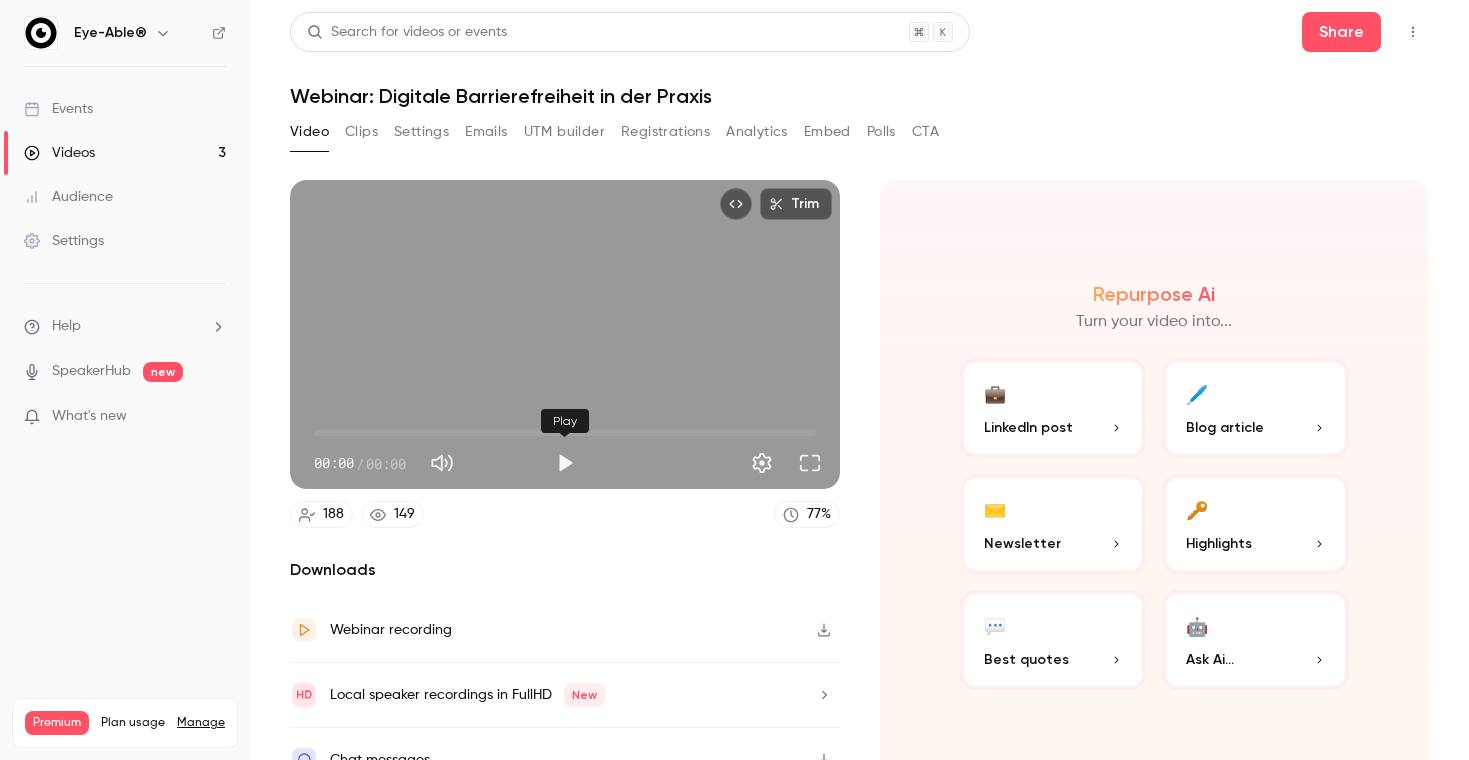 click at bounding box center [565, 463] 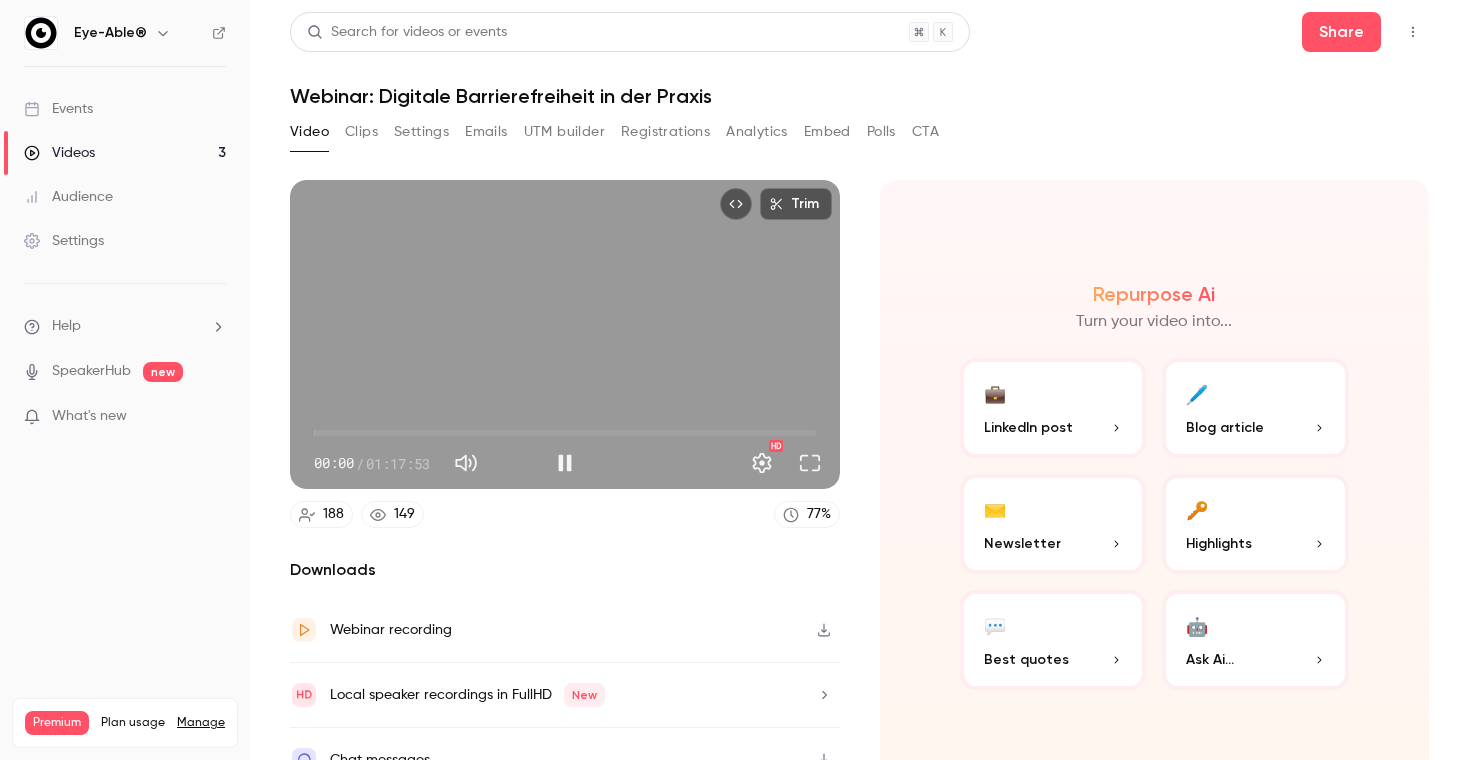 click on "00:00" at bounding box center [565, 433] 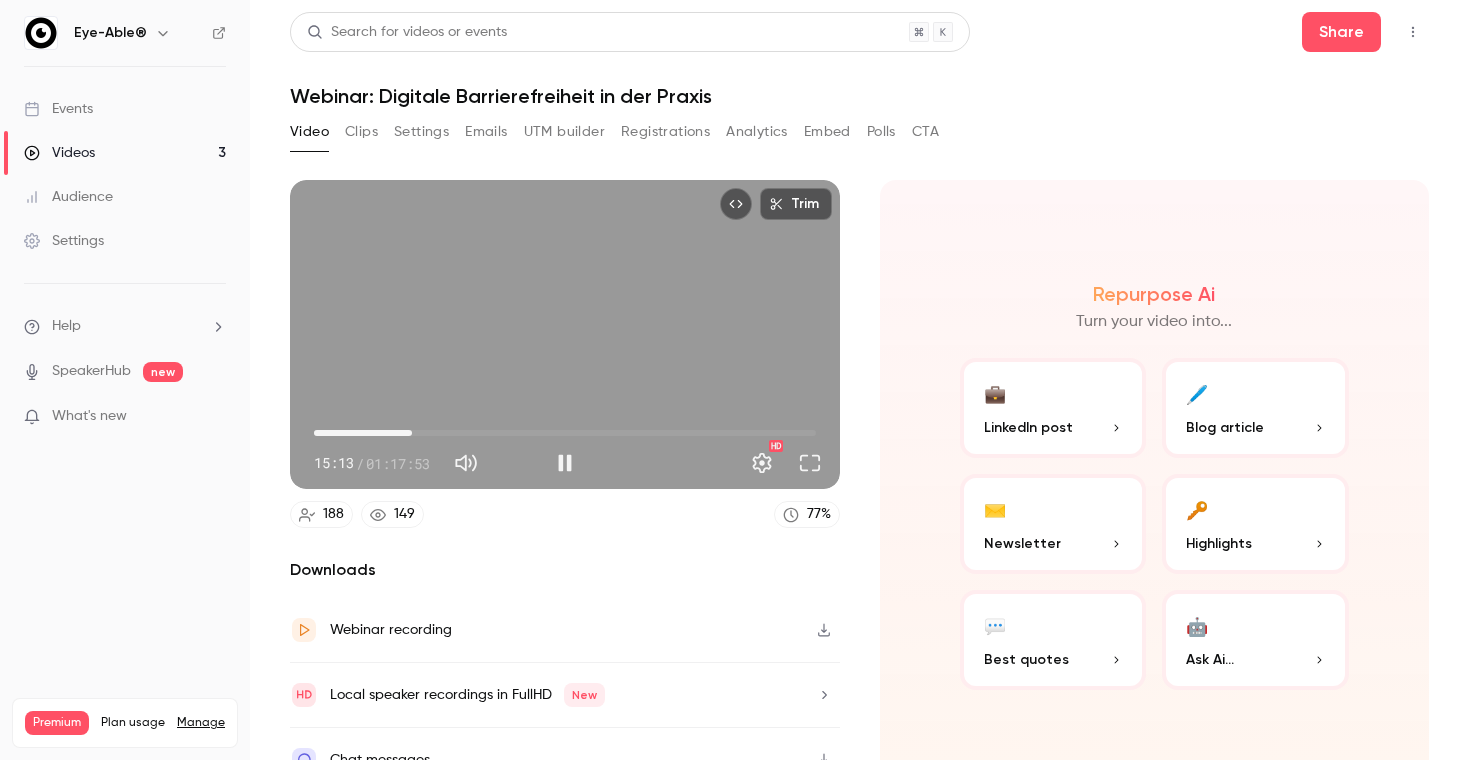 click on "15:13" at bounding box center (565, 433) 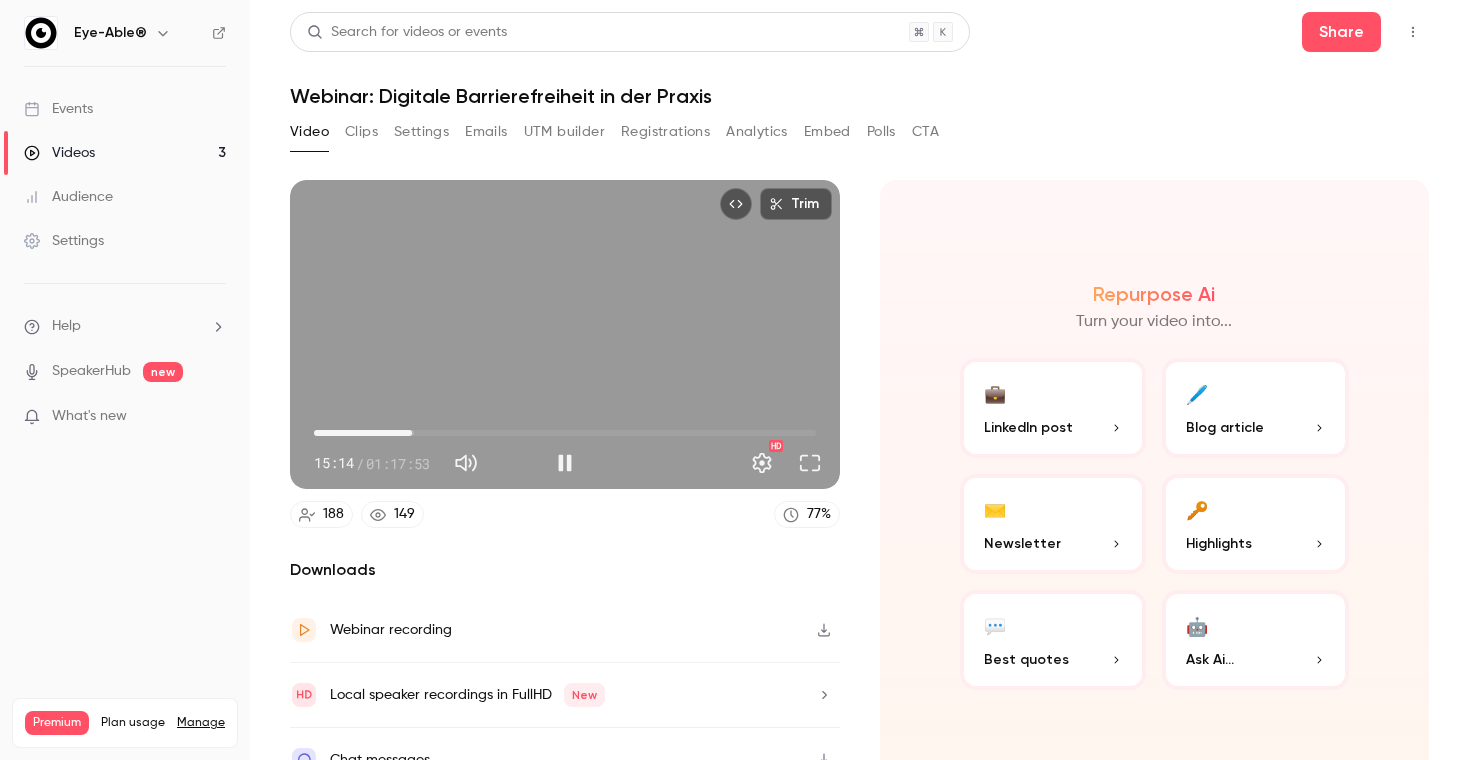 click at bounding box center [810, 463] 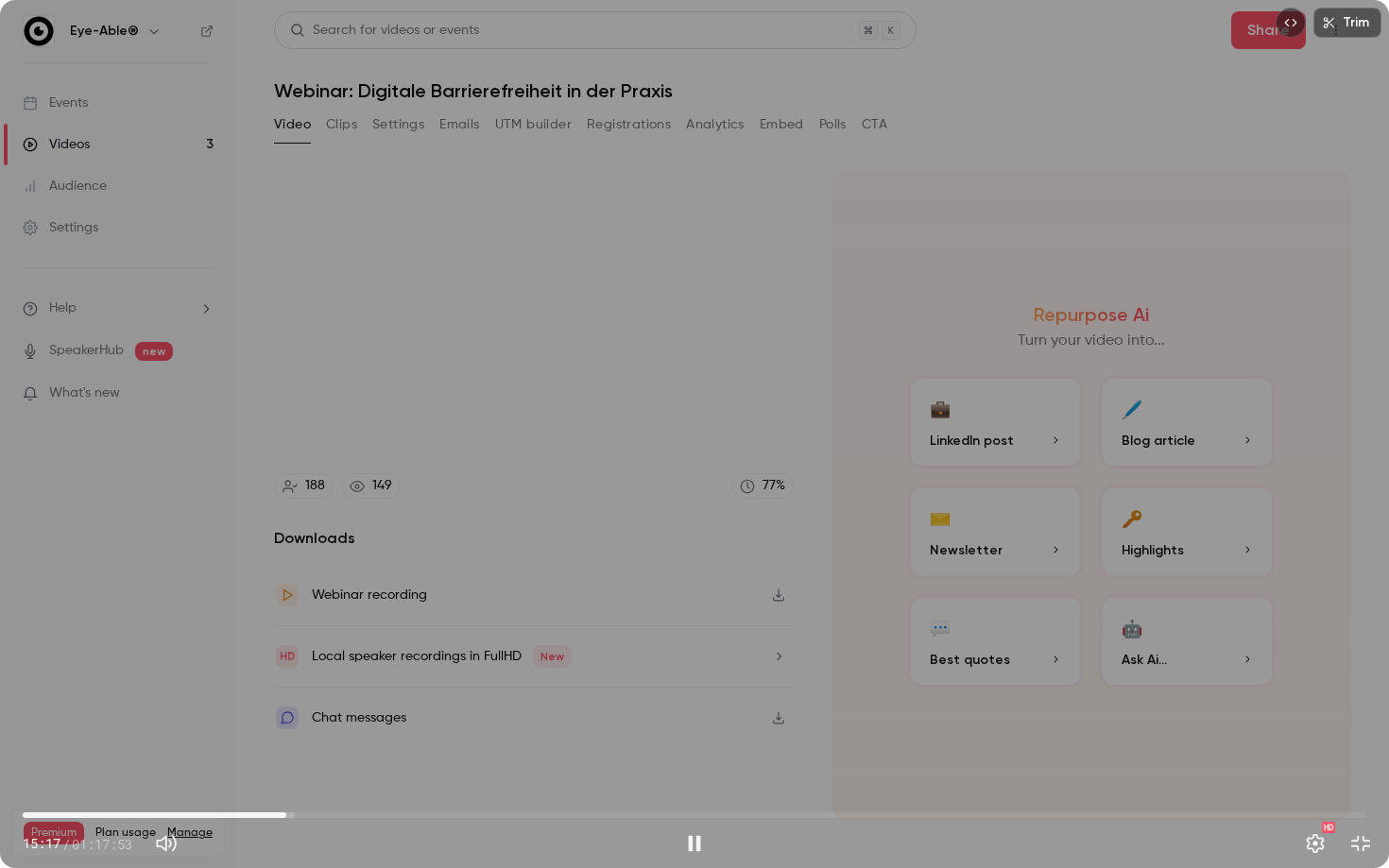 click on "15:17" at bounding box center (694, 815) 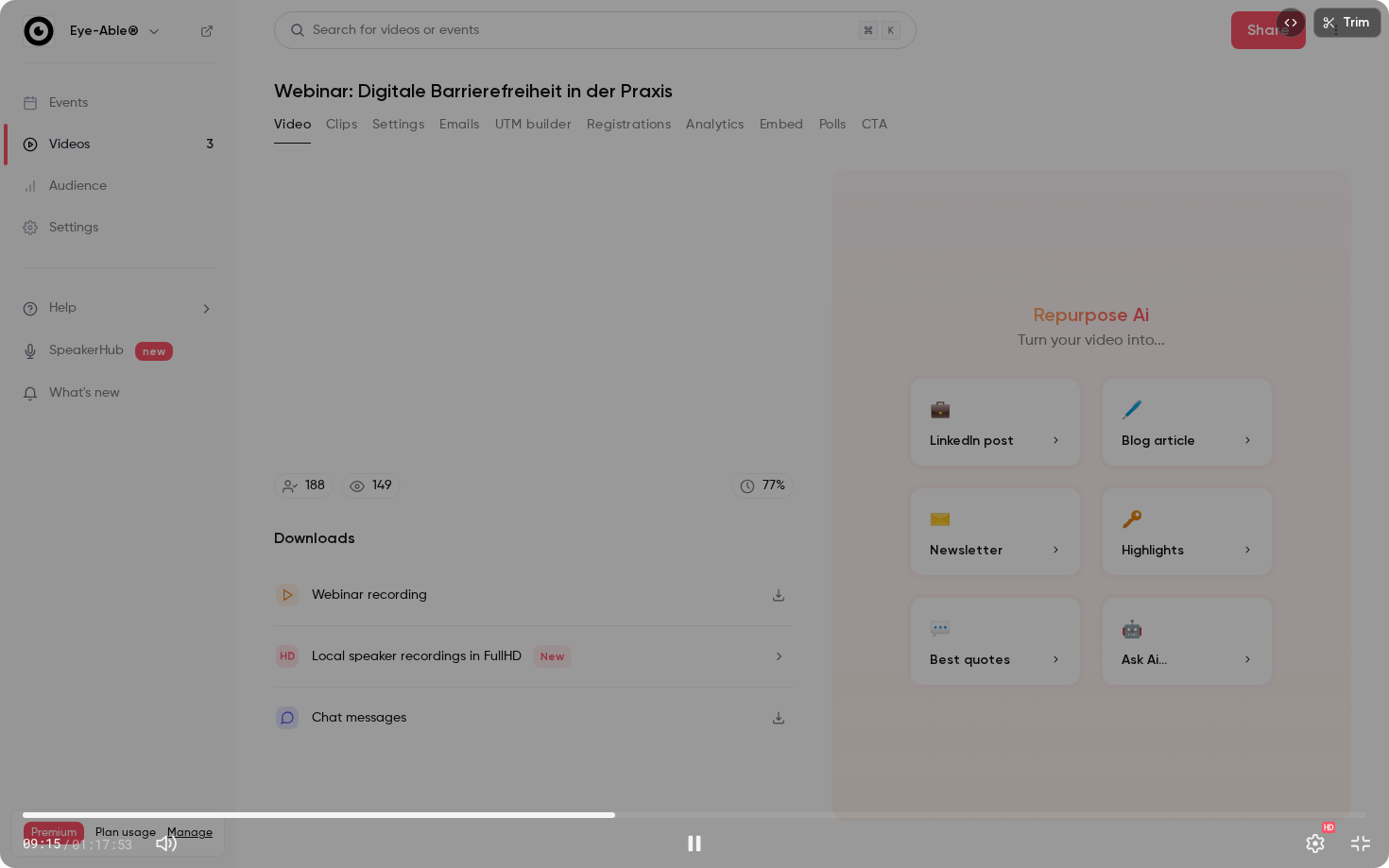 click on "34:20" at bounding box center [694, 815] 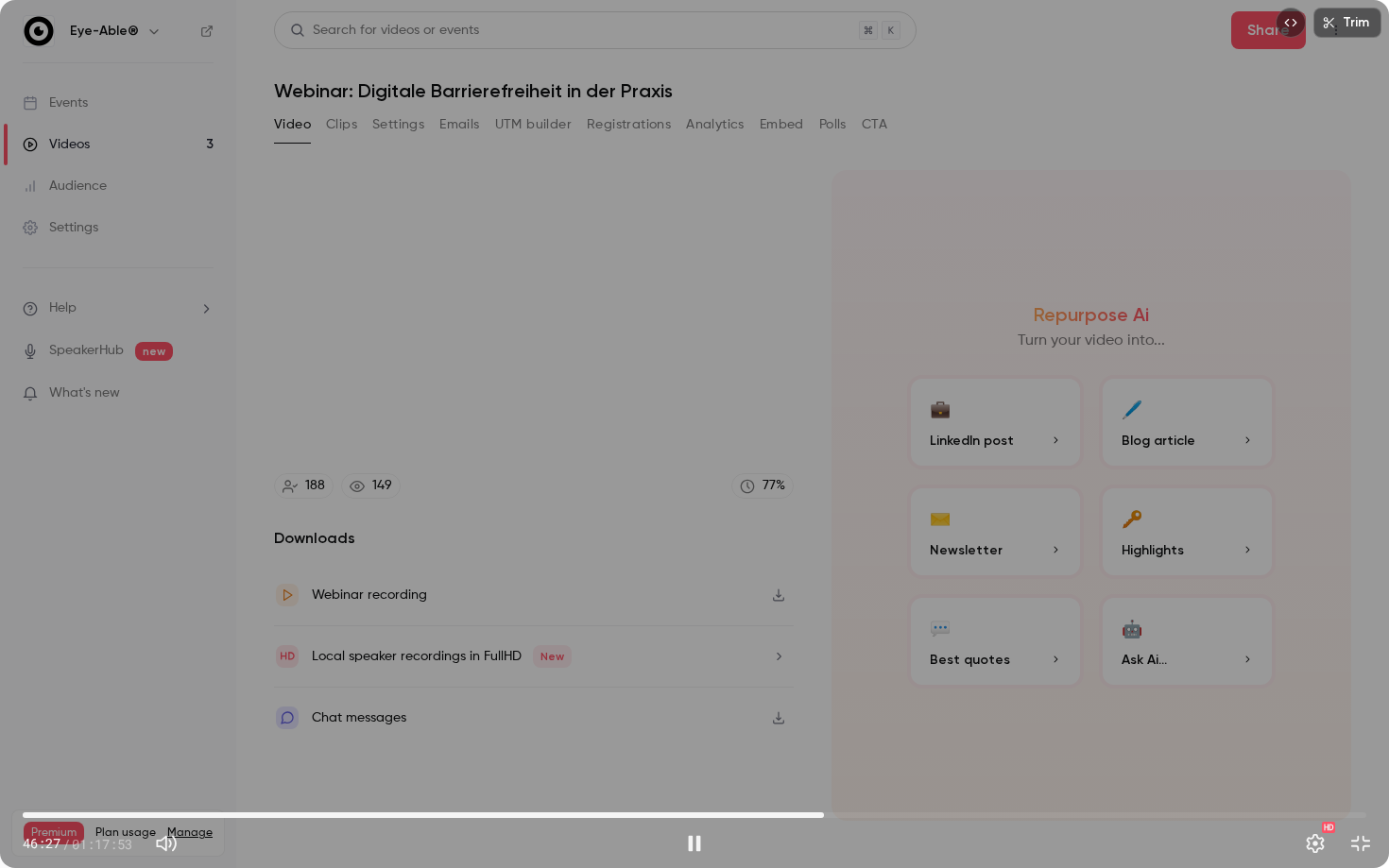 click on "46:27" at bounding box center [694, 815] 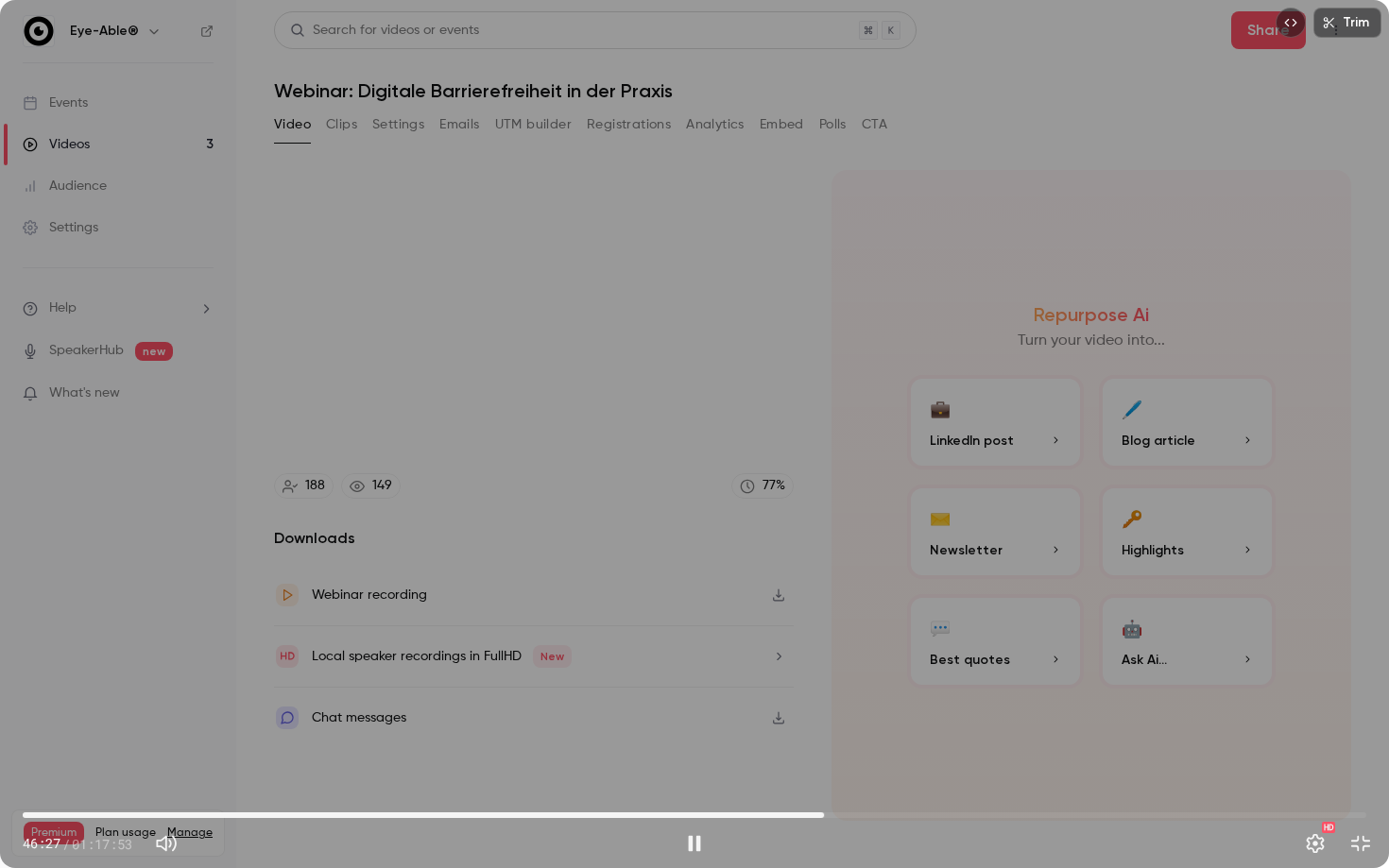 click on "46:27" at bounding box center (694, 815) 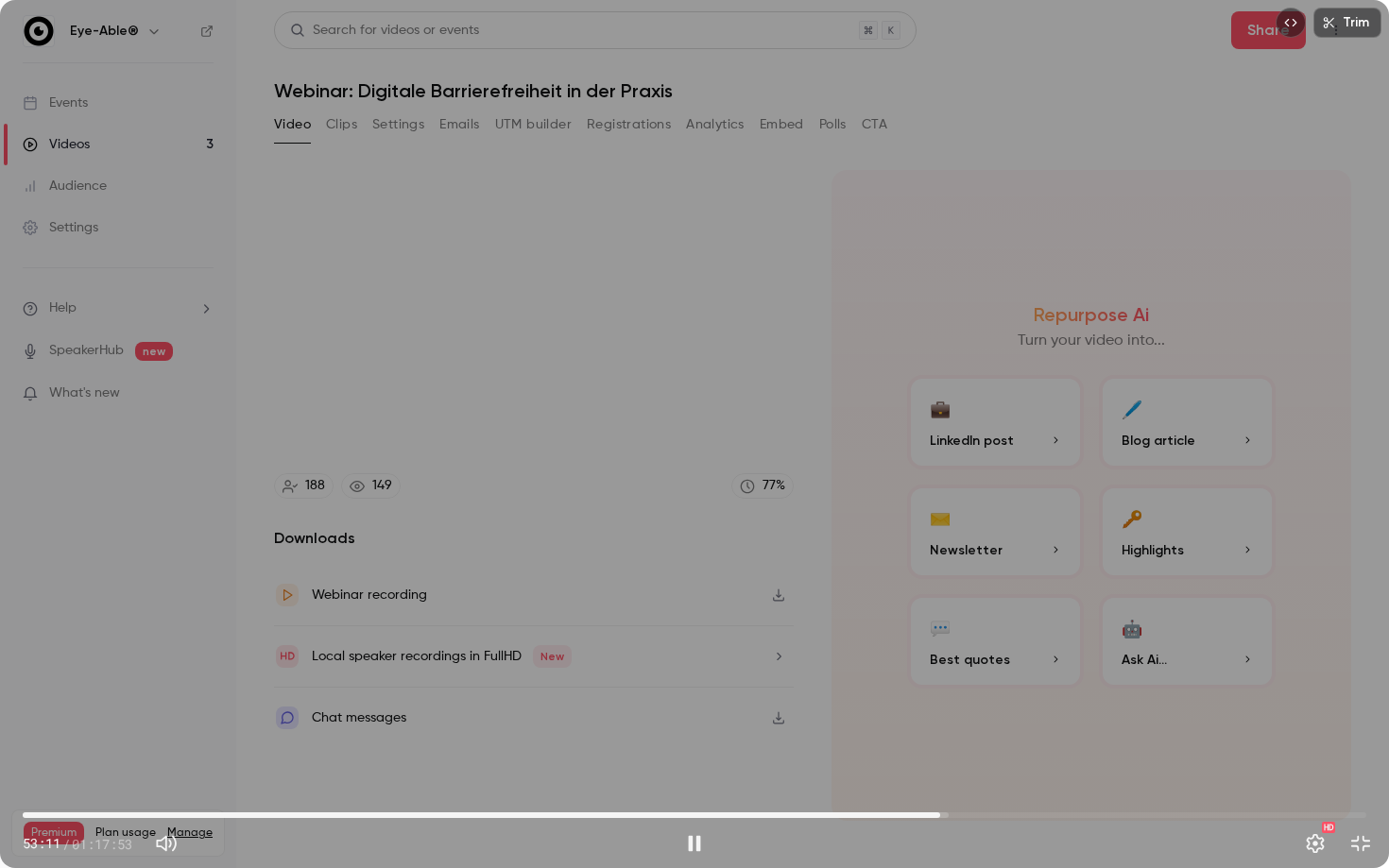 type on "******" 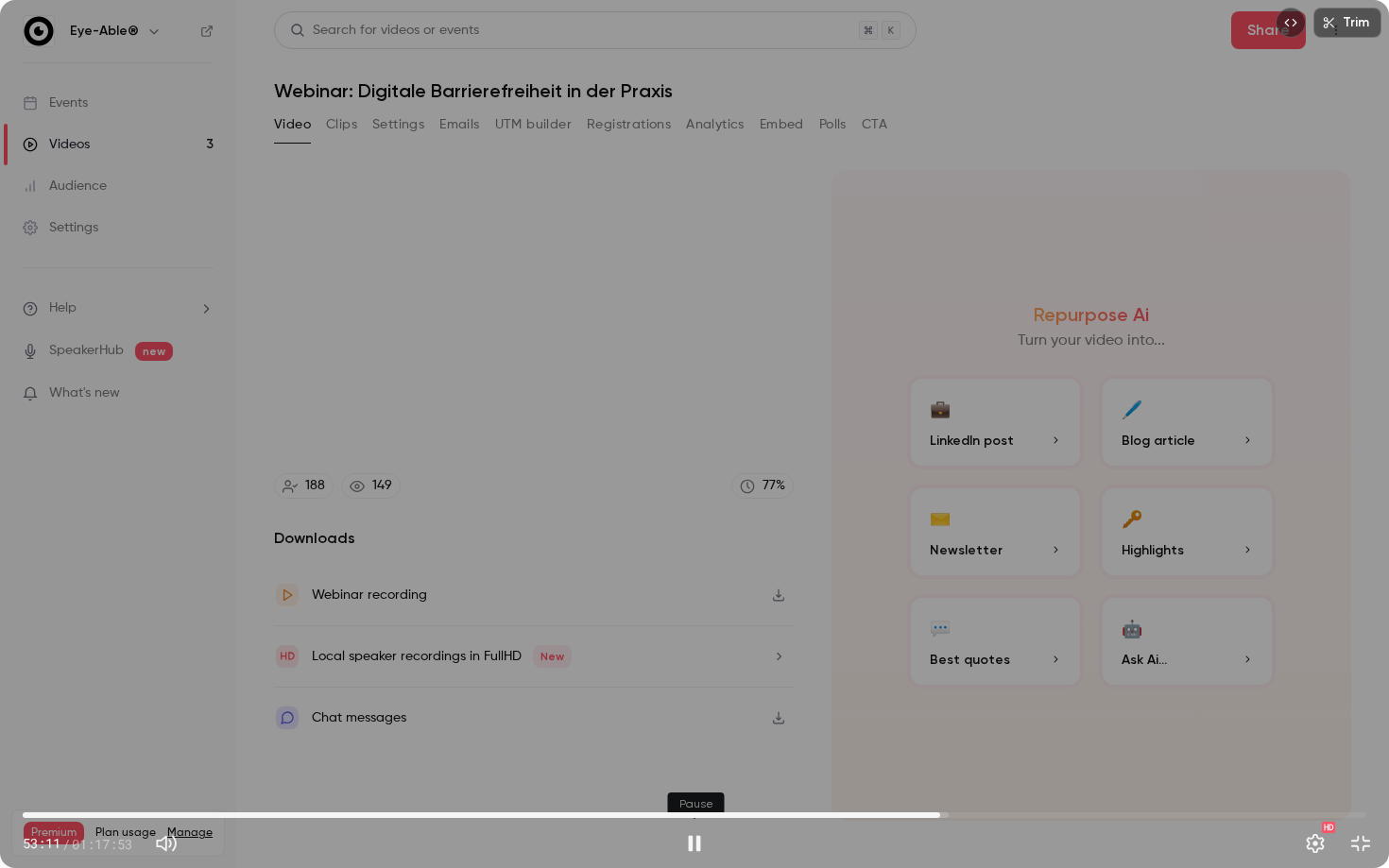 click at bounding box center [694, 843] 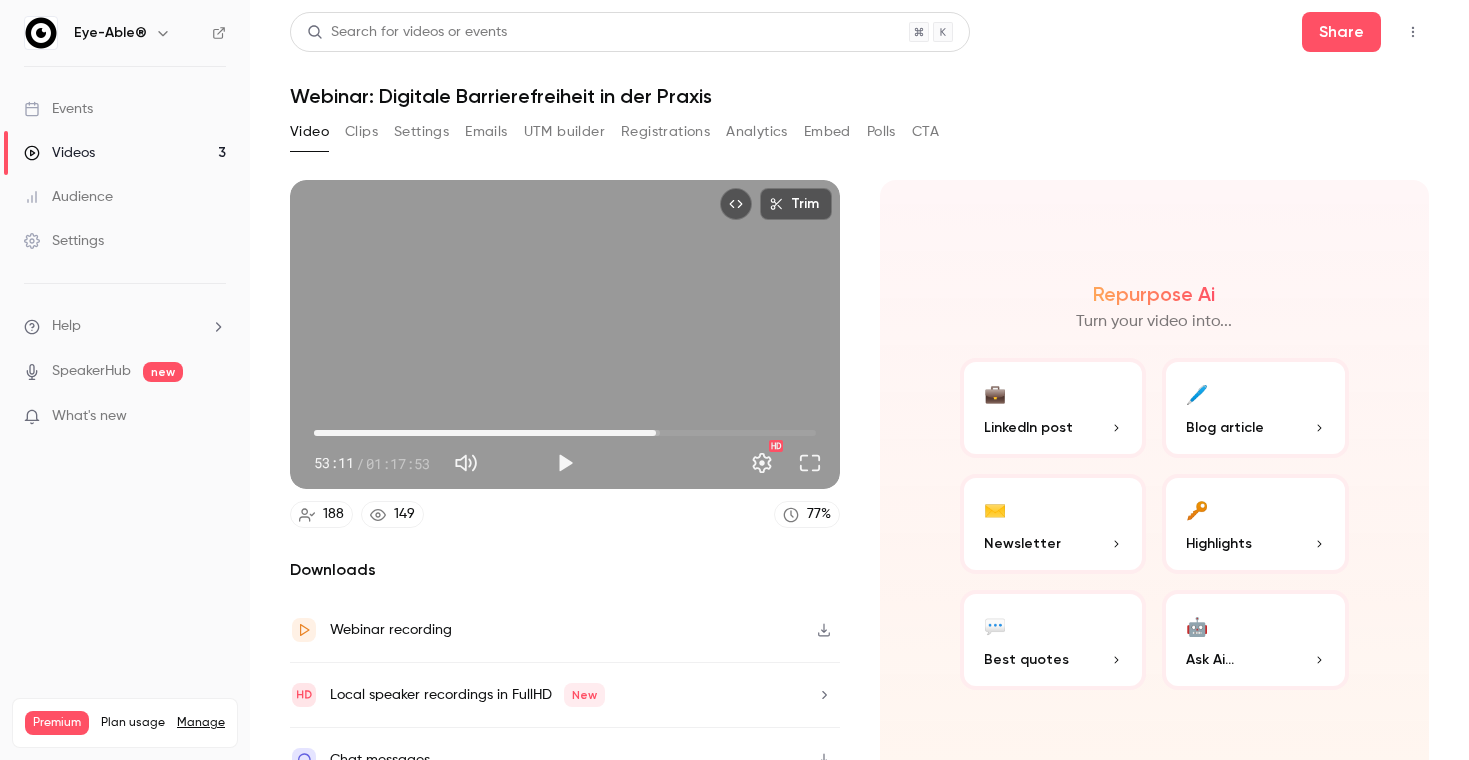 click on "Events" at bounding box center (125, 109) 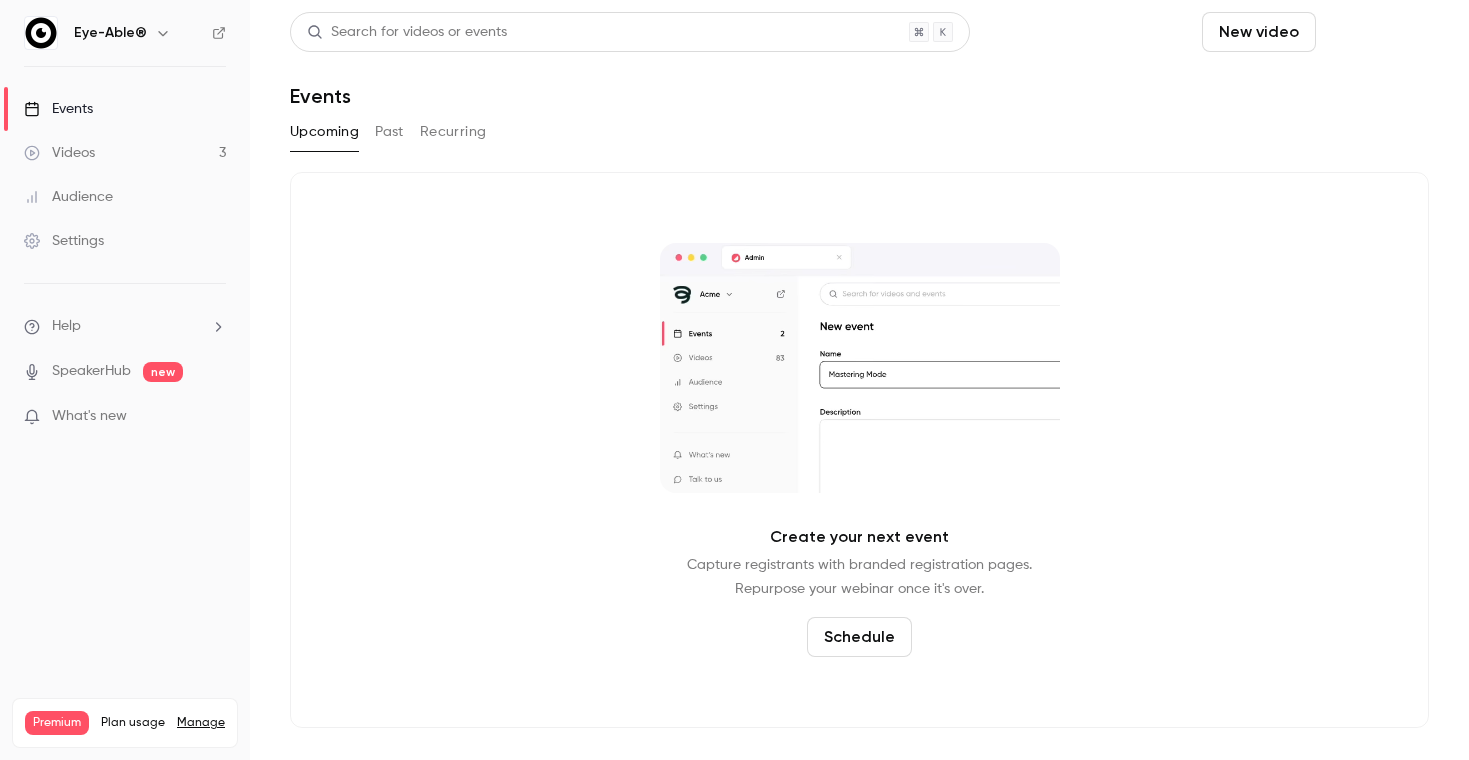 click on "Schedule" at bounding box center [1376, 32] 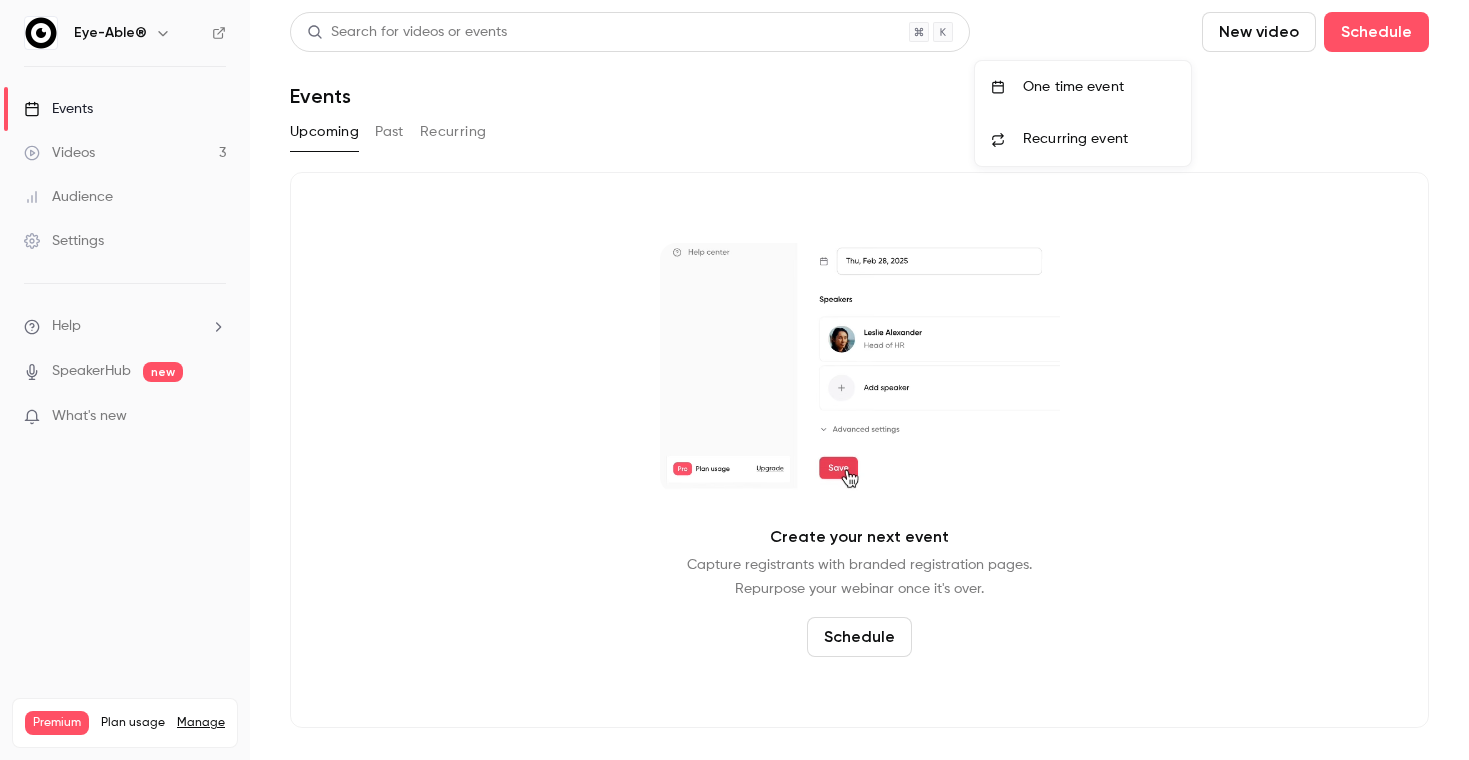 click on "One time event" at bounding box center (1099, 87) 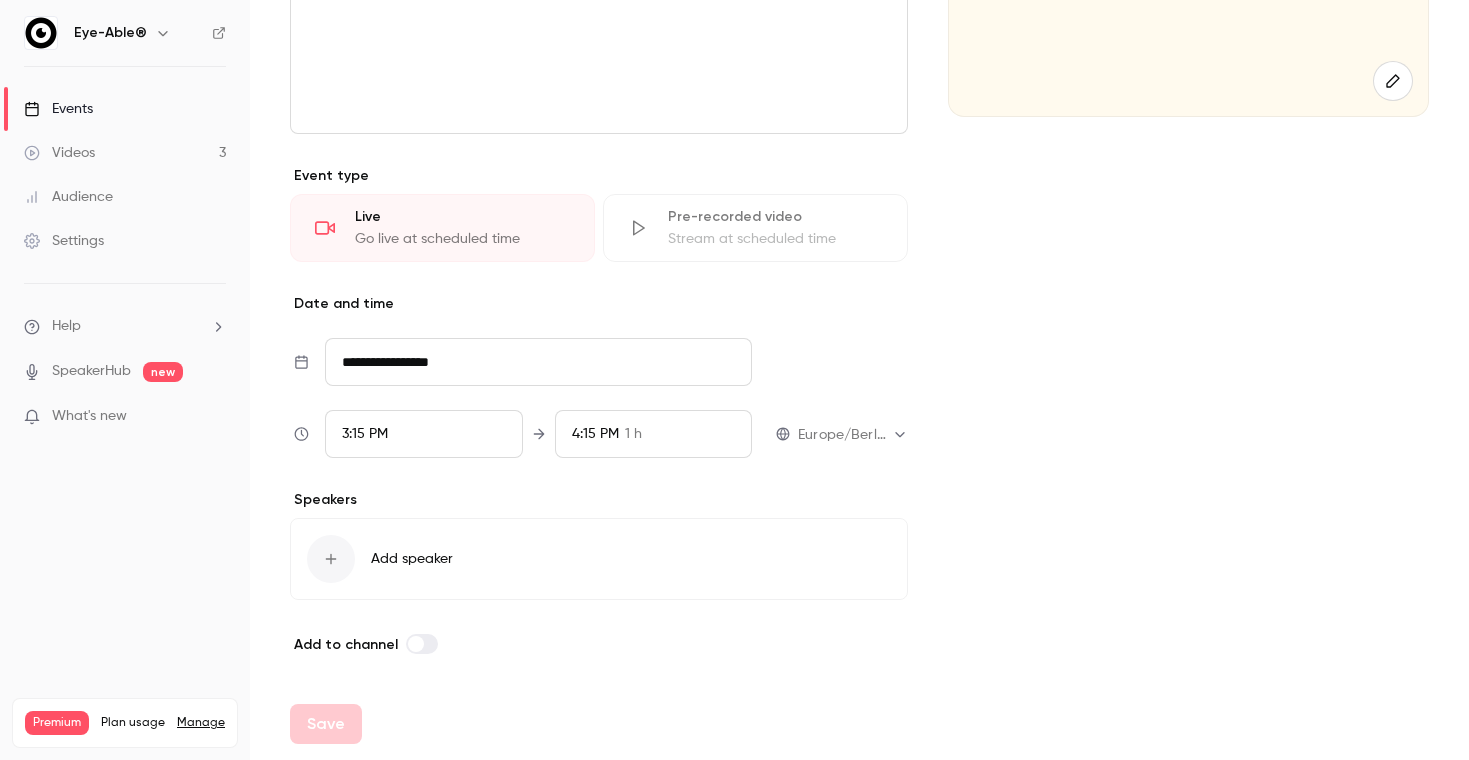 scroll, scrollTop: 358, scrollLeft: 0, axis: vertical 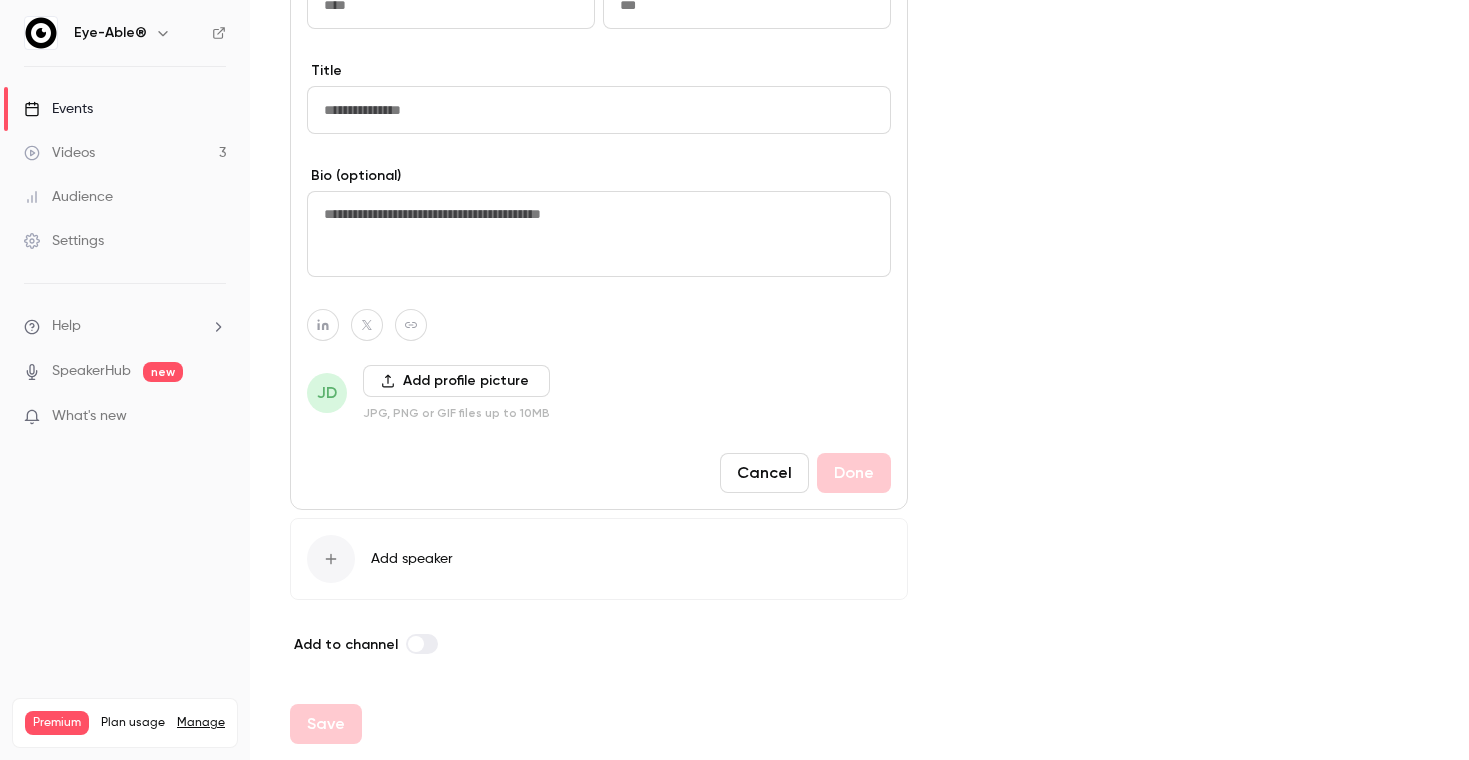 click on "Cover image Eye-Able® [MONTH] [NUMBER], [TIME]" at bounding box center (1188, -51) 